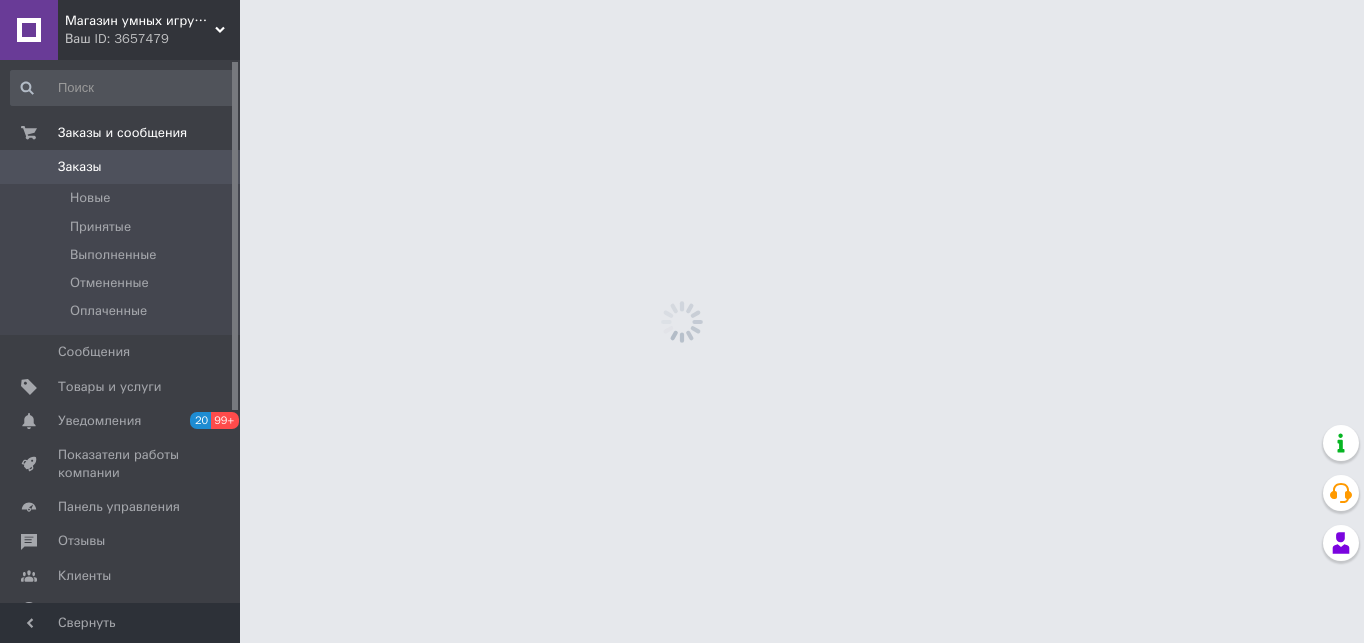 scroll, scrollTop: 0, scrollLeft: 0, axis: both 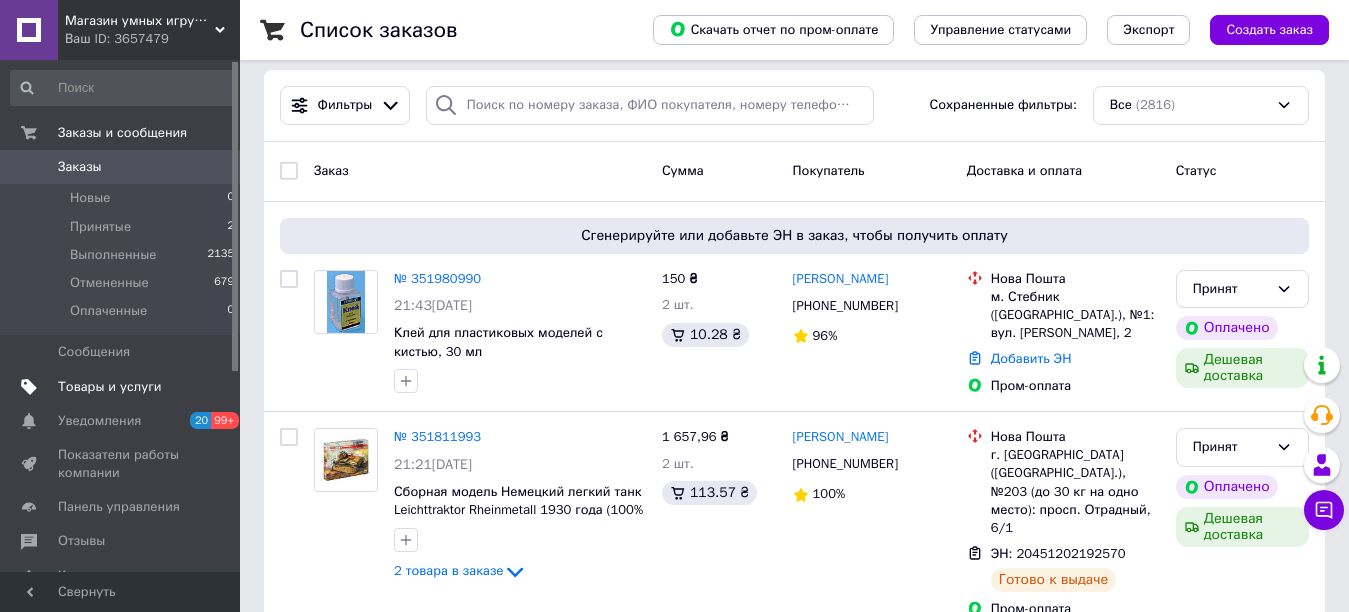 click on "Товары и услуги" at bounding box center (110, 387) 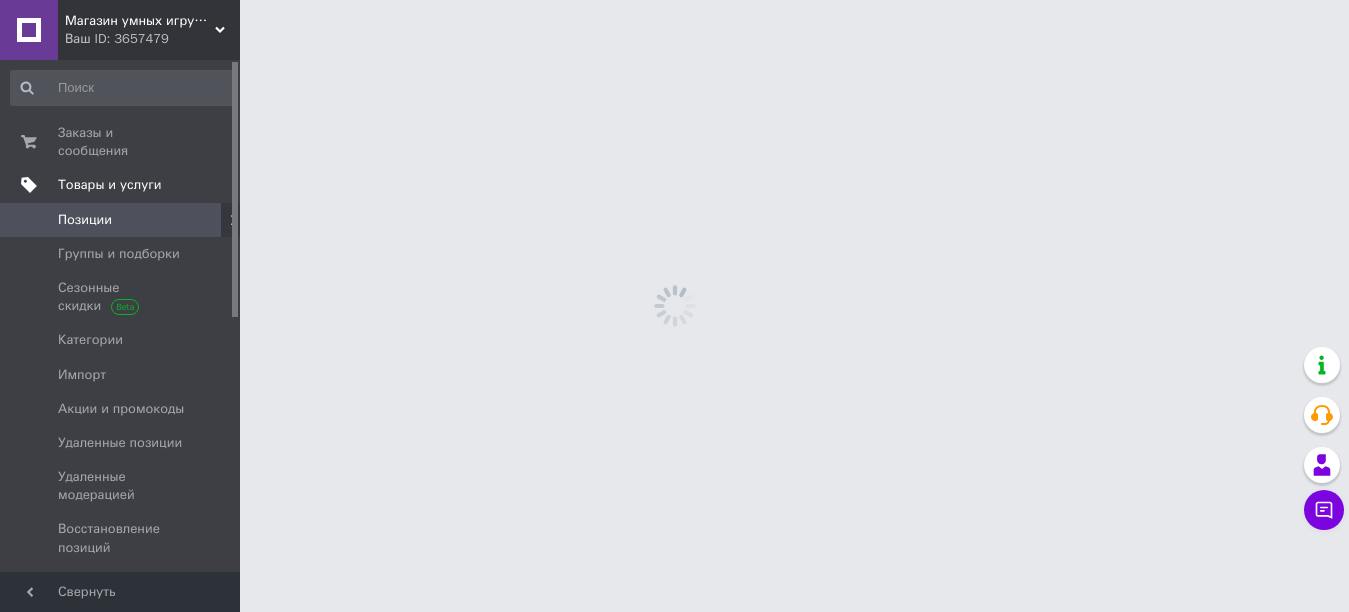 scroll, scrollTop: 0, scrollLeft: 0, axis: both 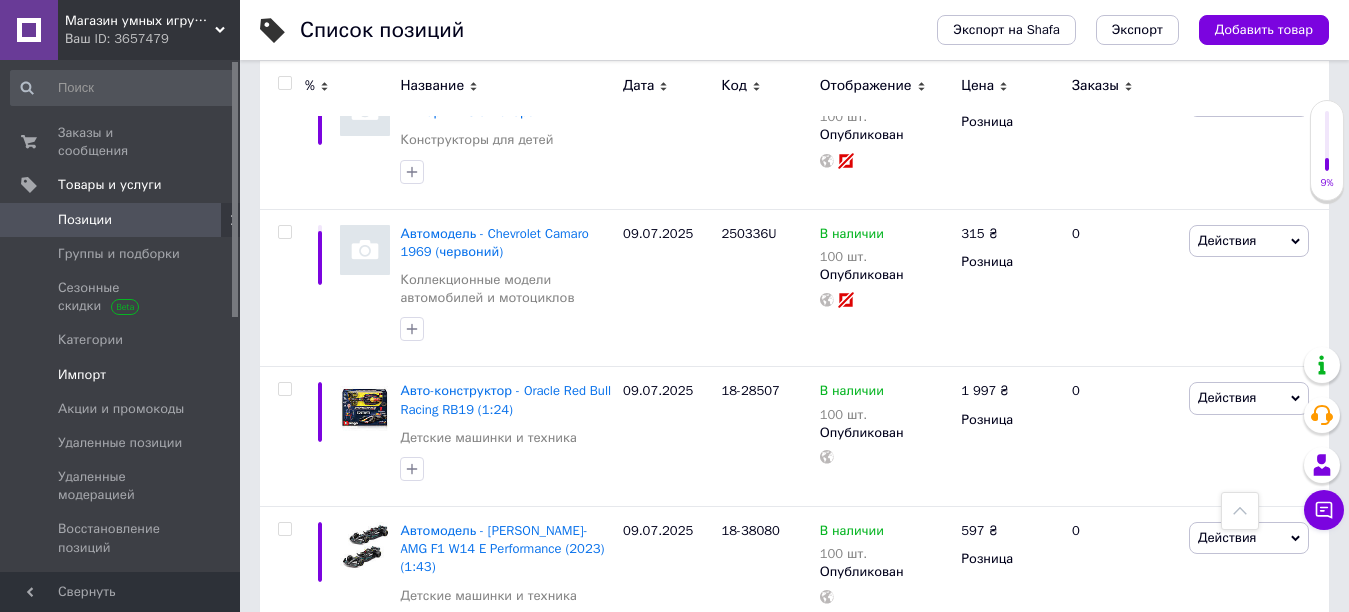 click on "Импорт" at bounding box center [82, 375] 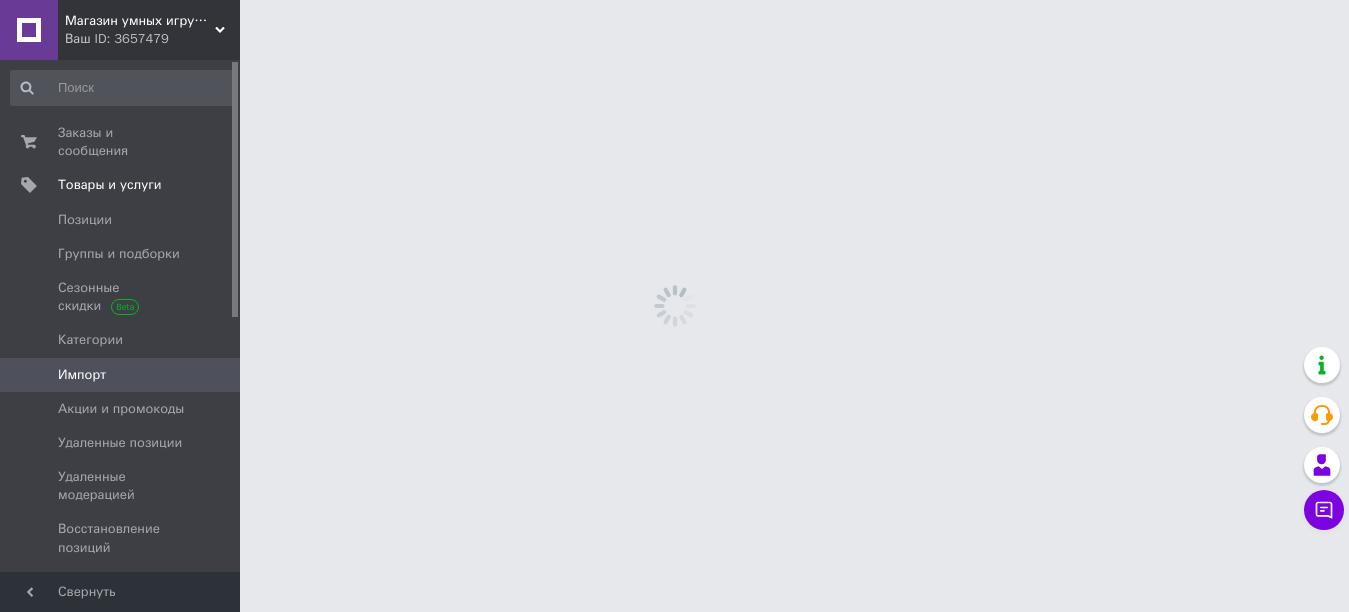 scroll, scrollTop: 0, scrollLeft: 0, axis: both 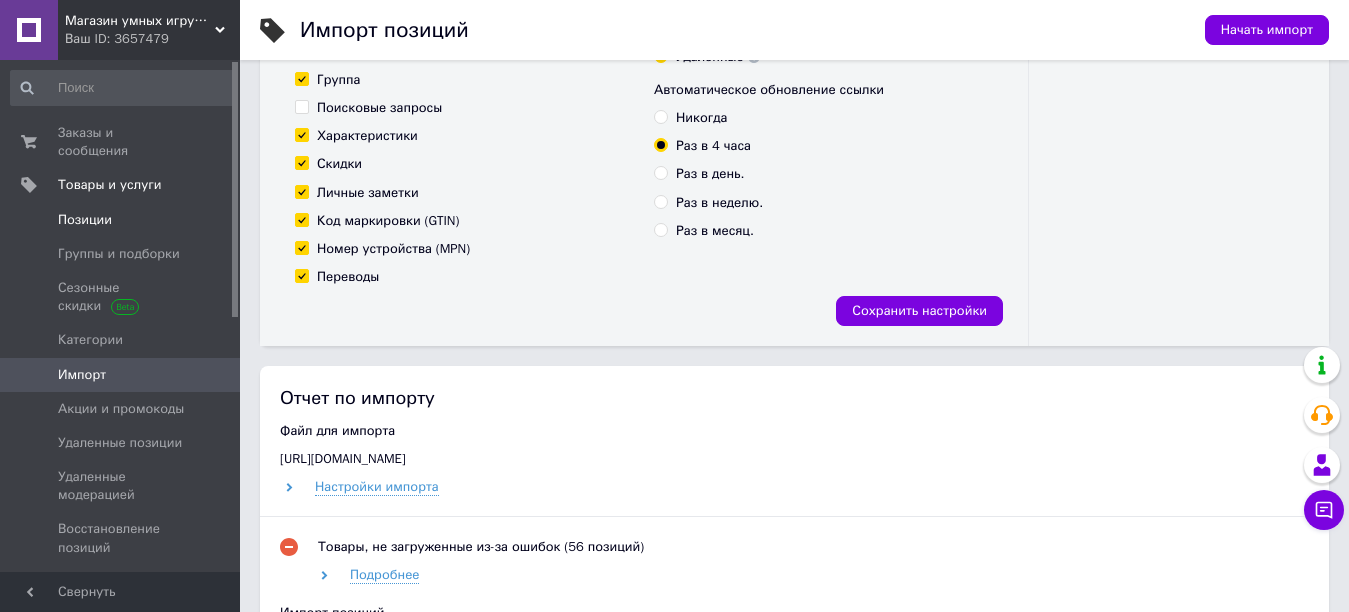 click on "Позиции" at bounding box center [85, 220] 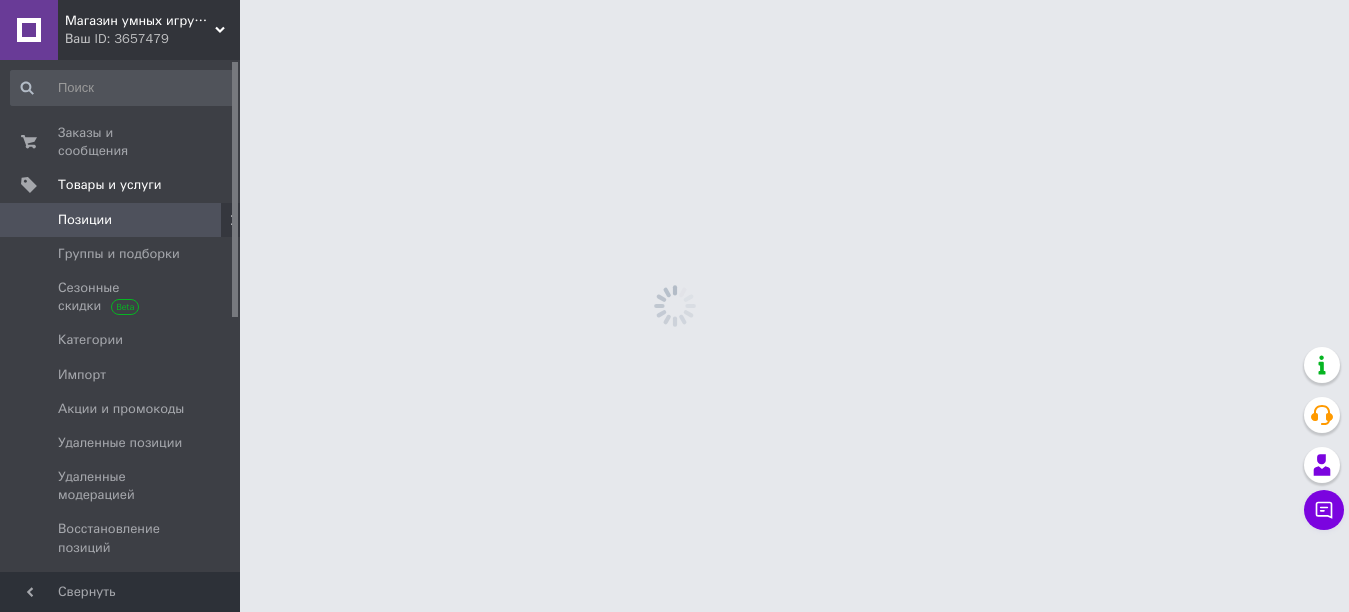 scroll, scrollTop: 0, scrollLeft: 0, axis: both 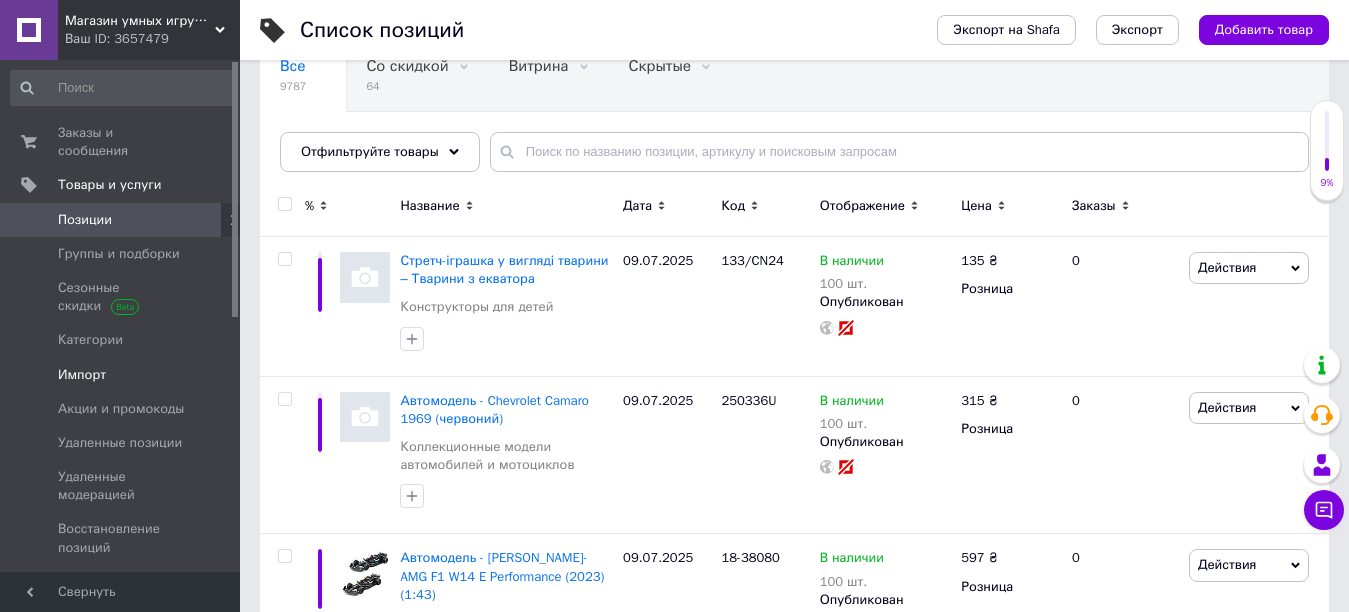 click on "Импорт" at bounding box center (82, 375) 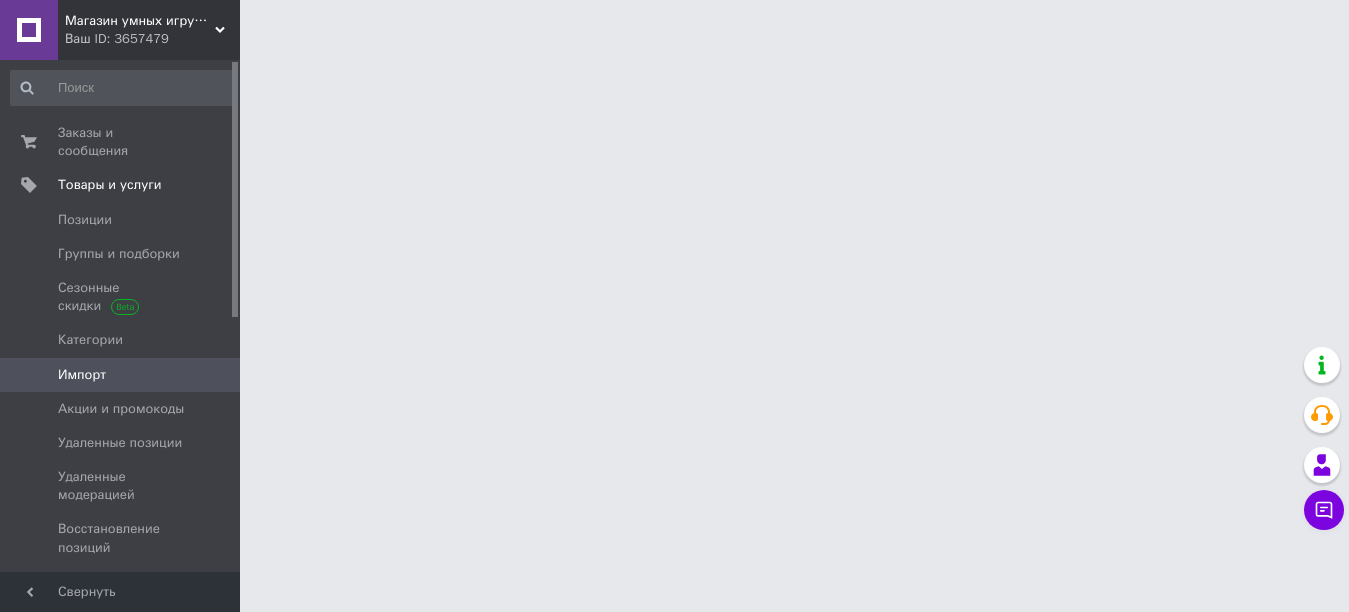 scroll, scrollTop: 0, scrollLeft: 0, axis: both 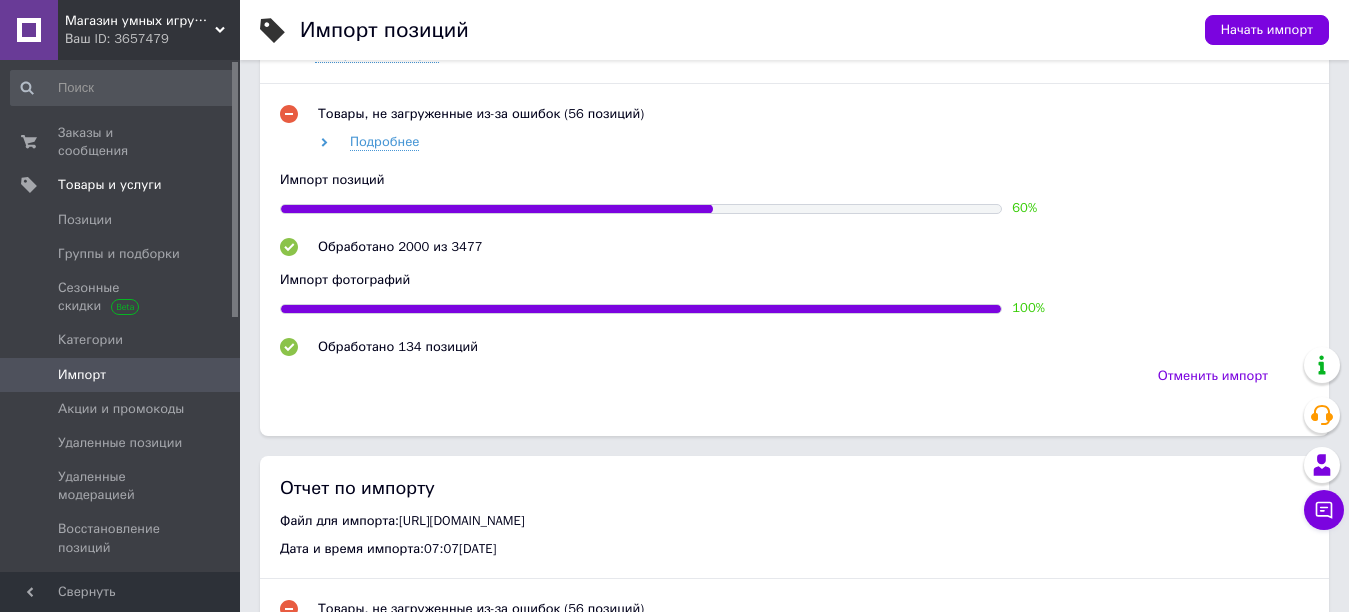 click on "Магазин умных игрушек [PERSON_NAME]" at bounding box center (140, 21) 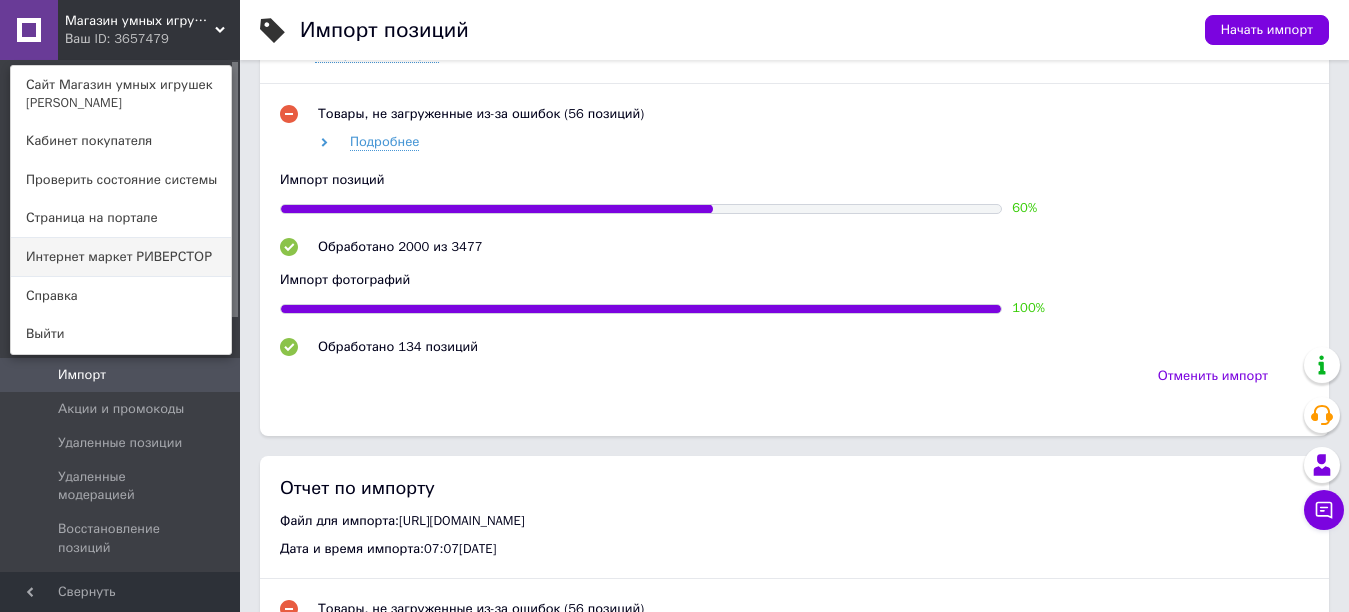 click on "Интернет маркет РИВЕРСТОР" at bounding box center [121, 257] 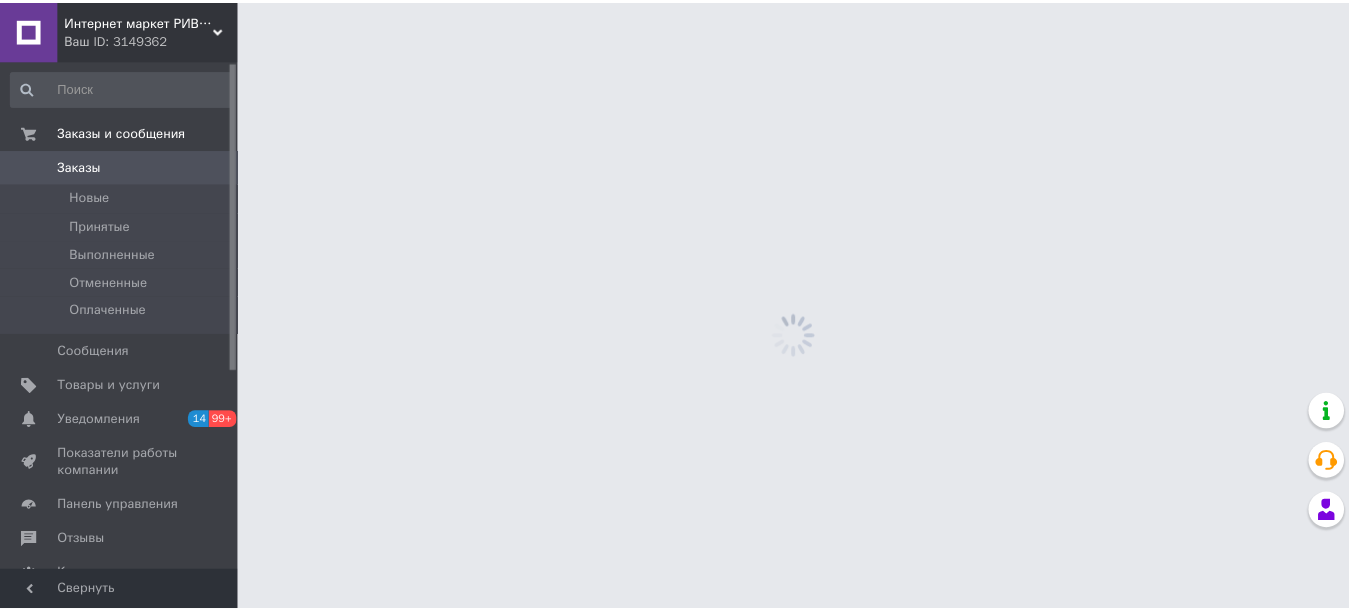 scroll, scrollTop: 0, scrollLeft: 0, axis: both 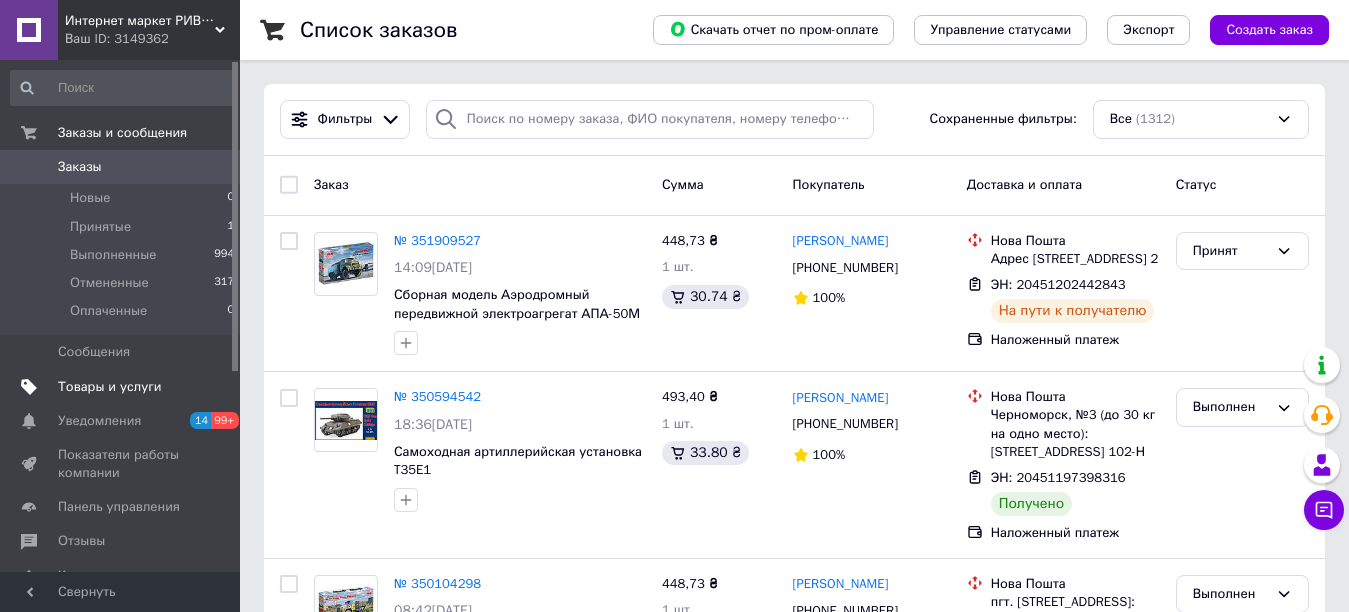 click on "Товары и услуги" at bounding box center (110, 387) 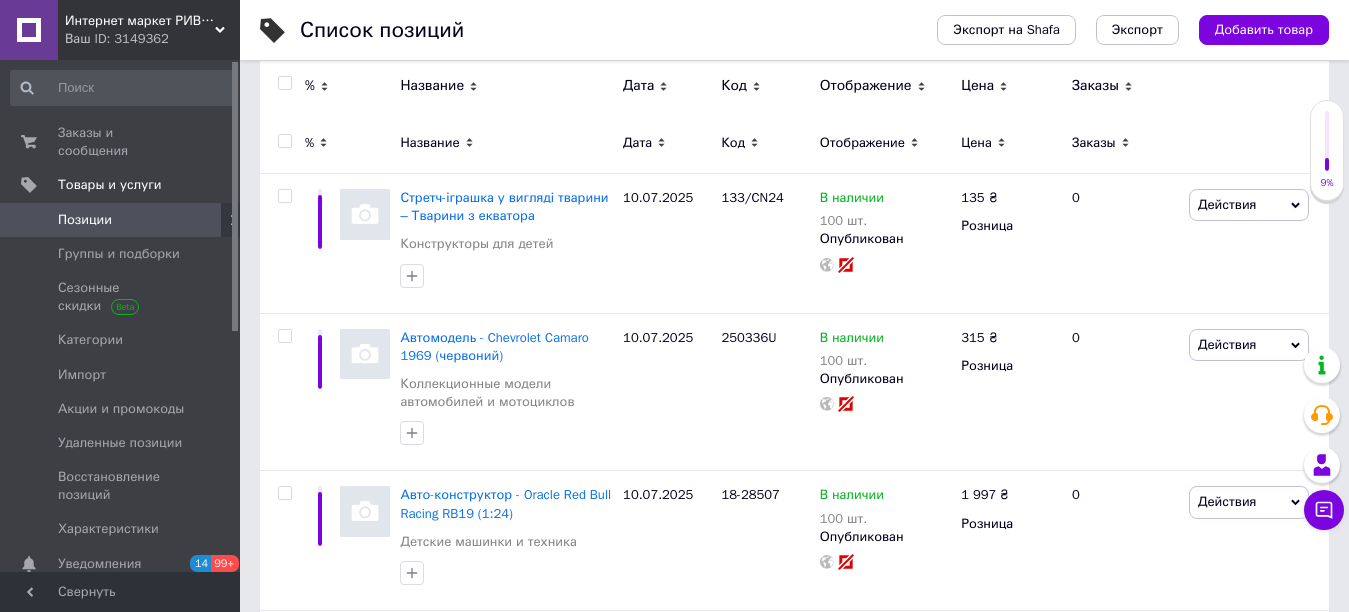 scroll, scrollTop: 286, scrollLeft: 0, axis: vertical 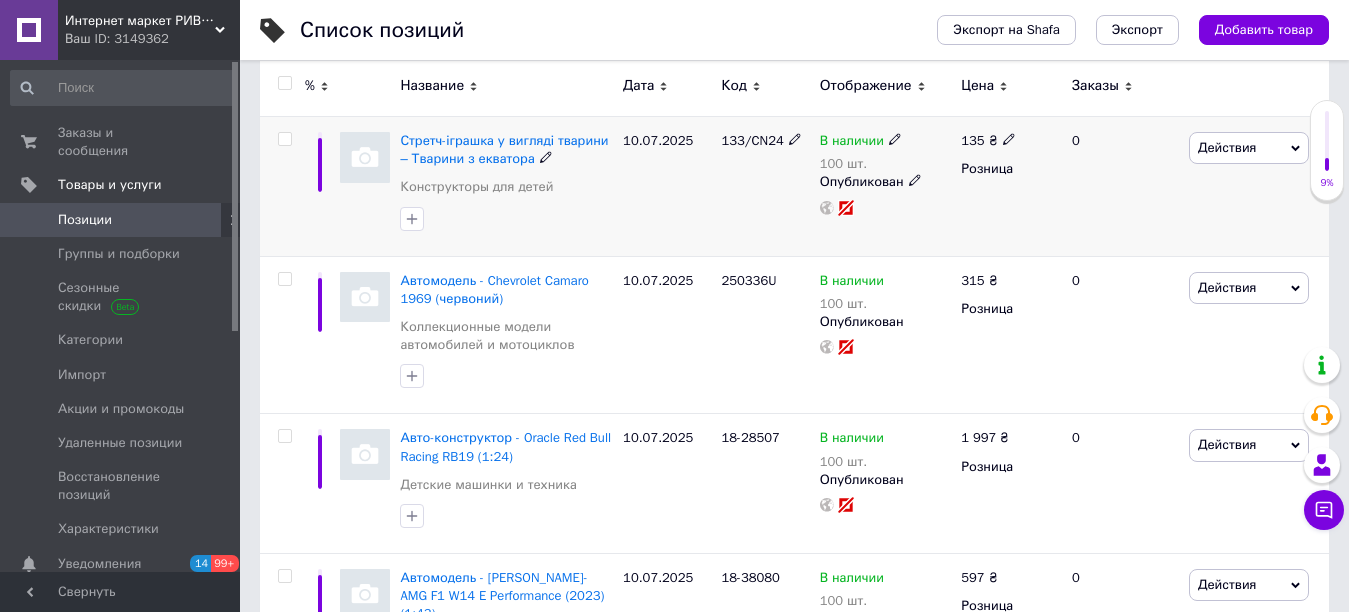 click at bounding box center [284, 139] 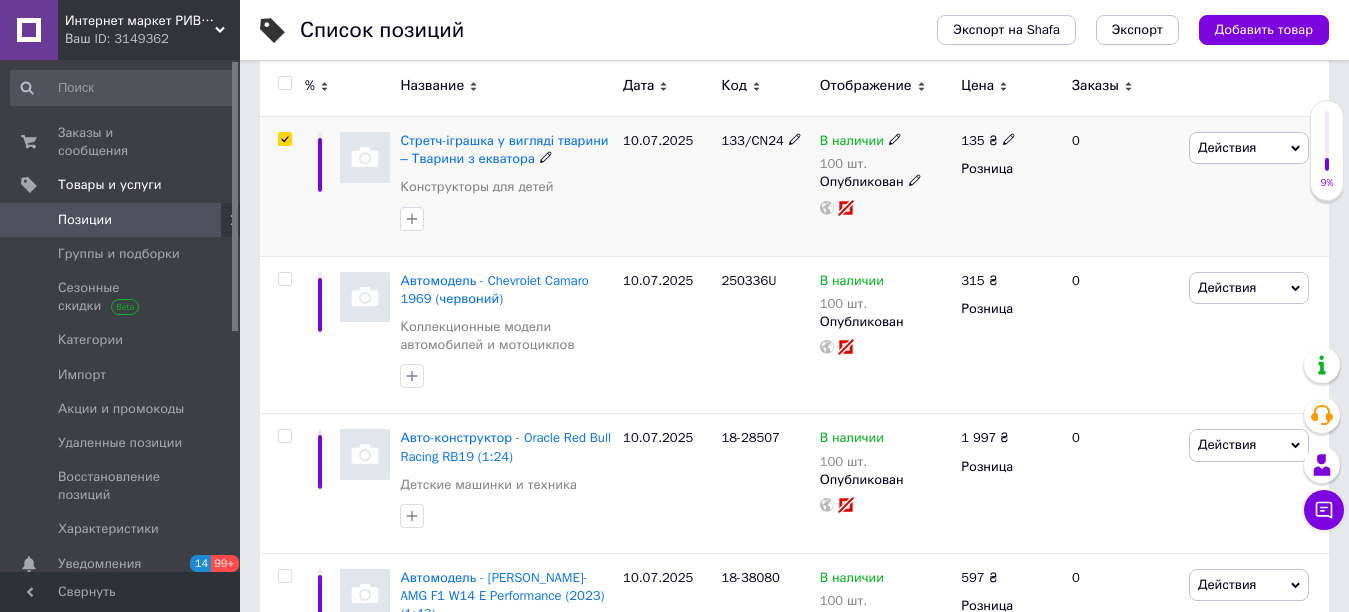 checkbox on "true" 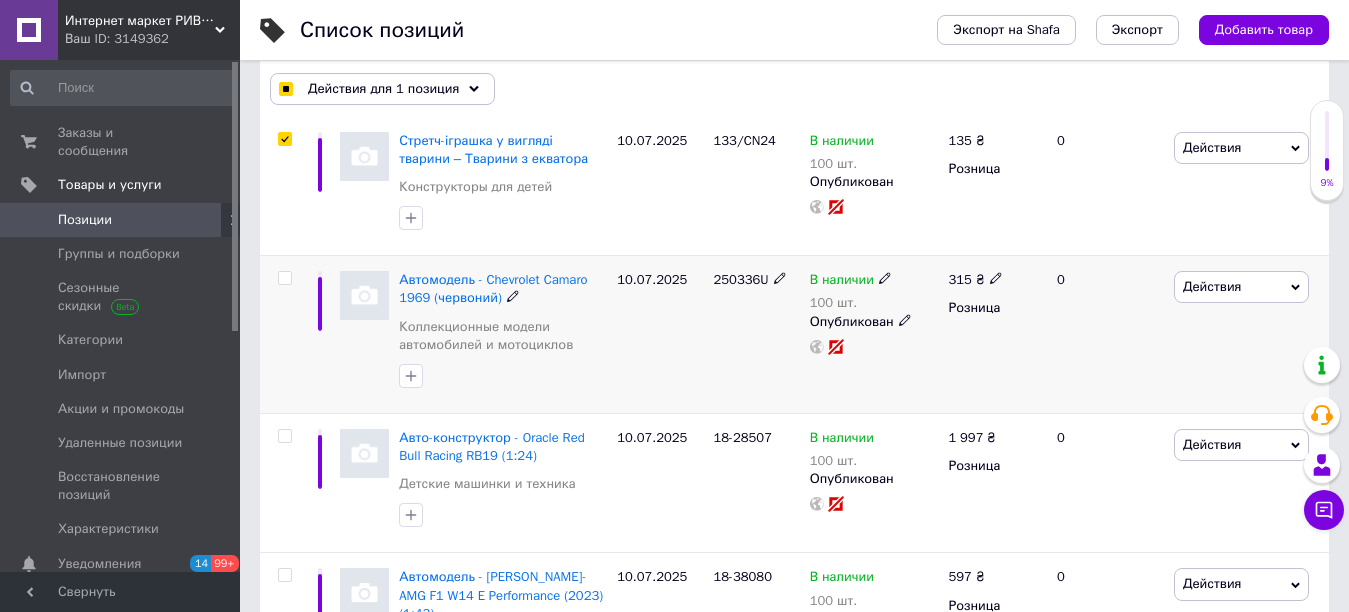click at bounding box center [284, 278] 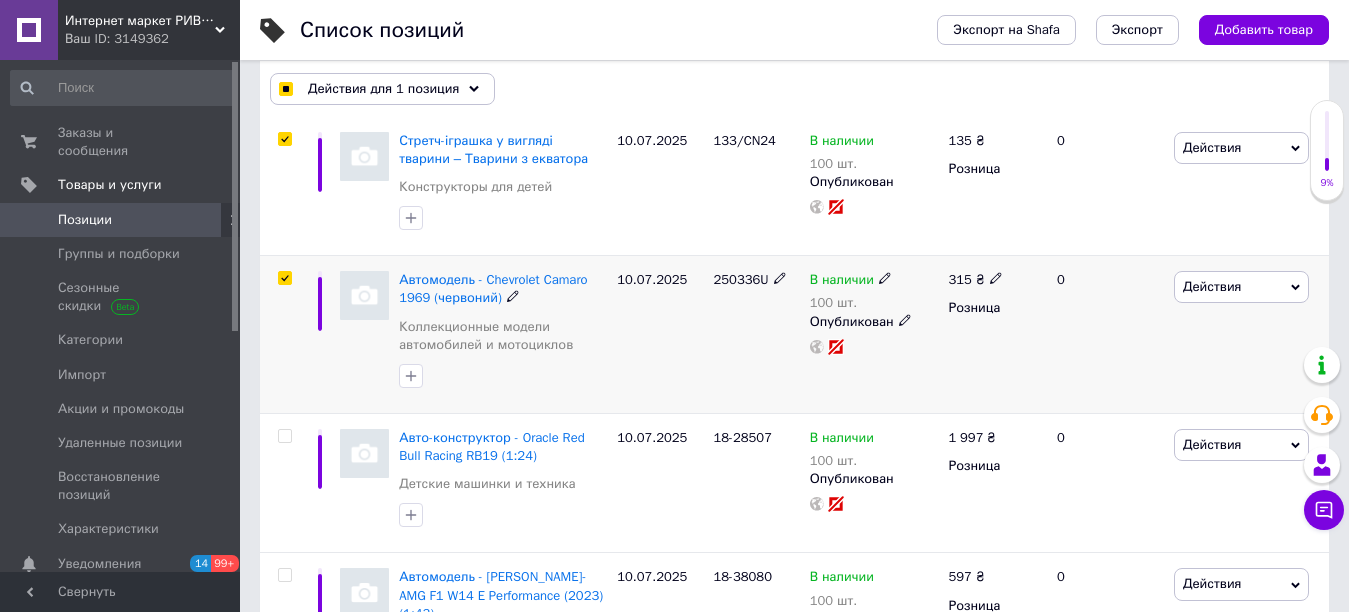 checkbox on "true" 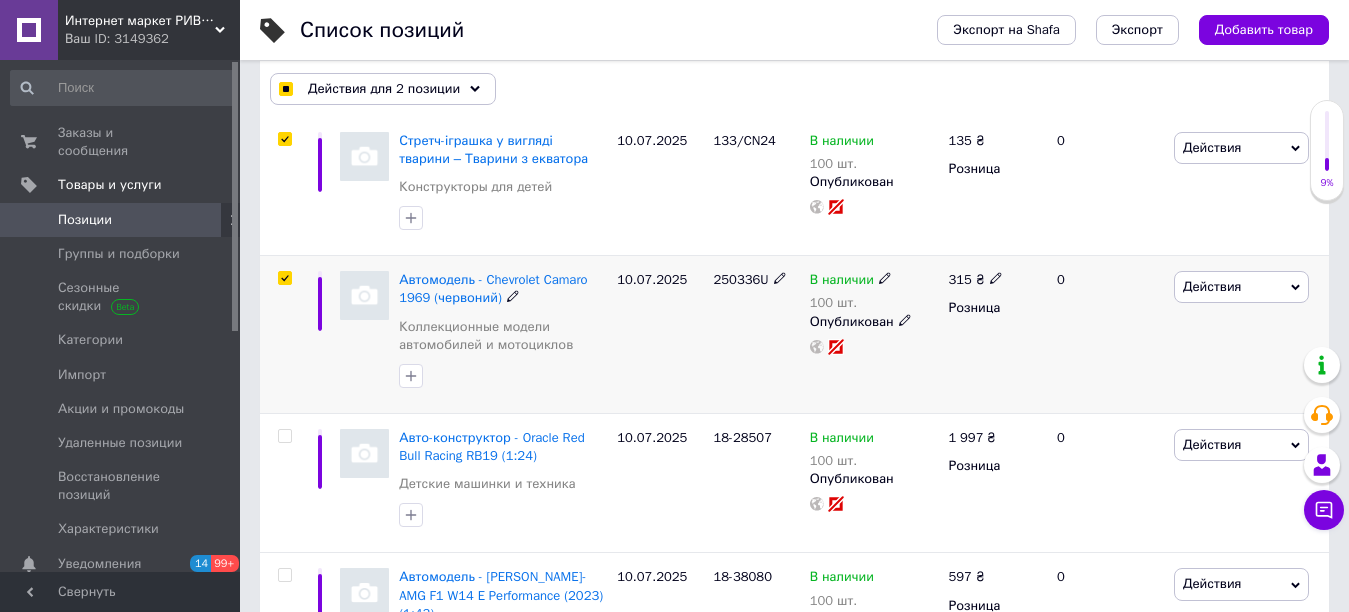 checkbox on "true" 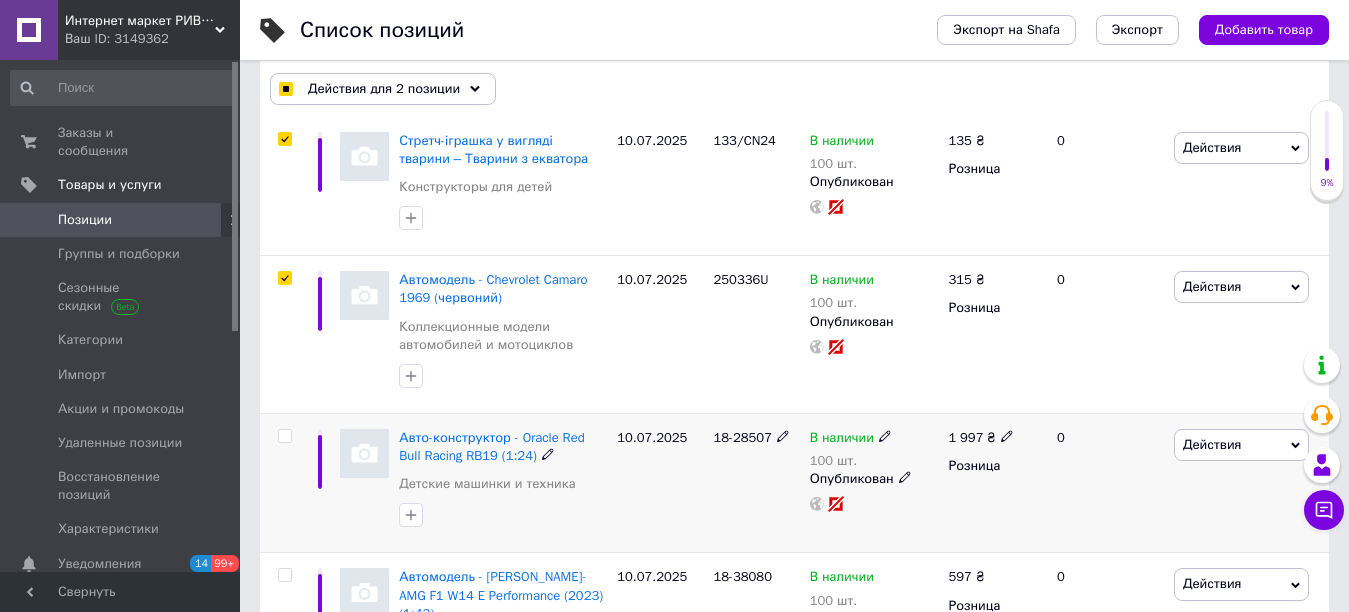 click at bounding box center [284, 436] 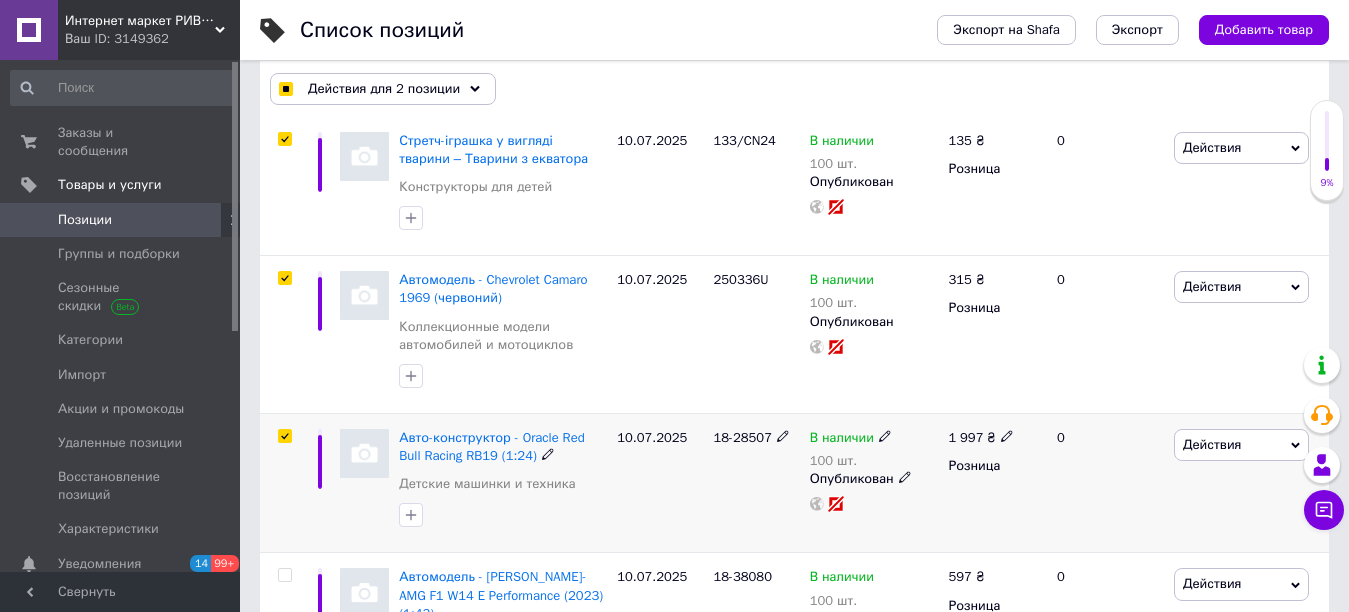 checkbox on "true" 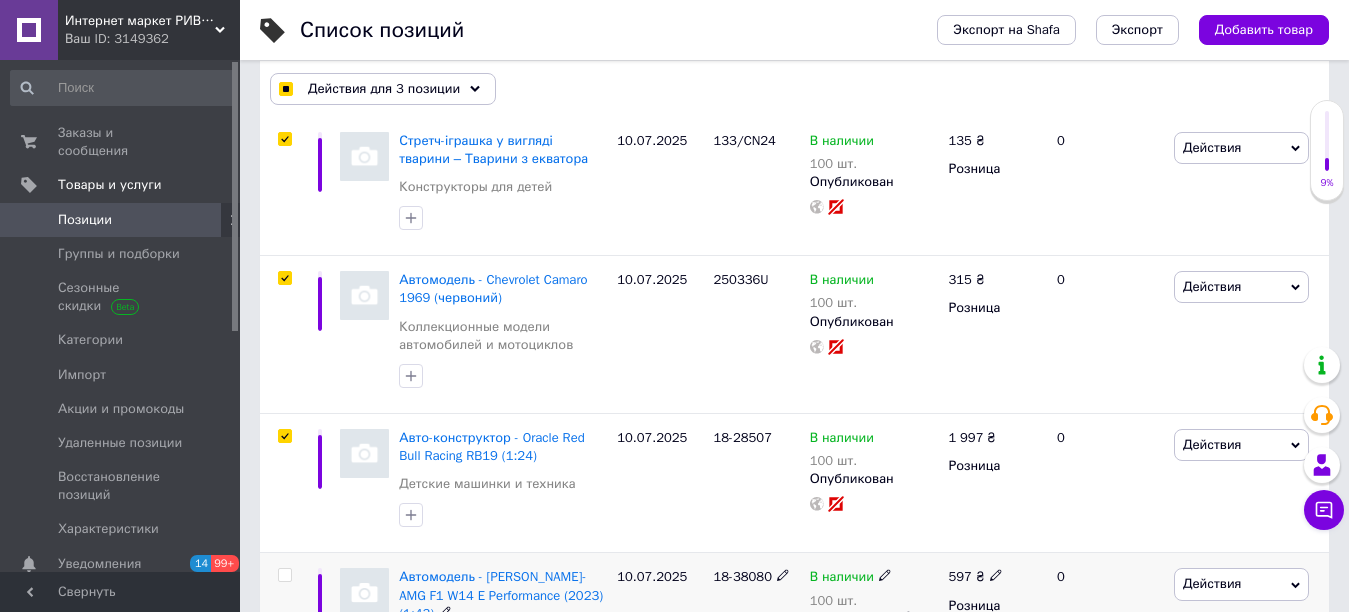 click at bounding box center [284, 575] 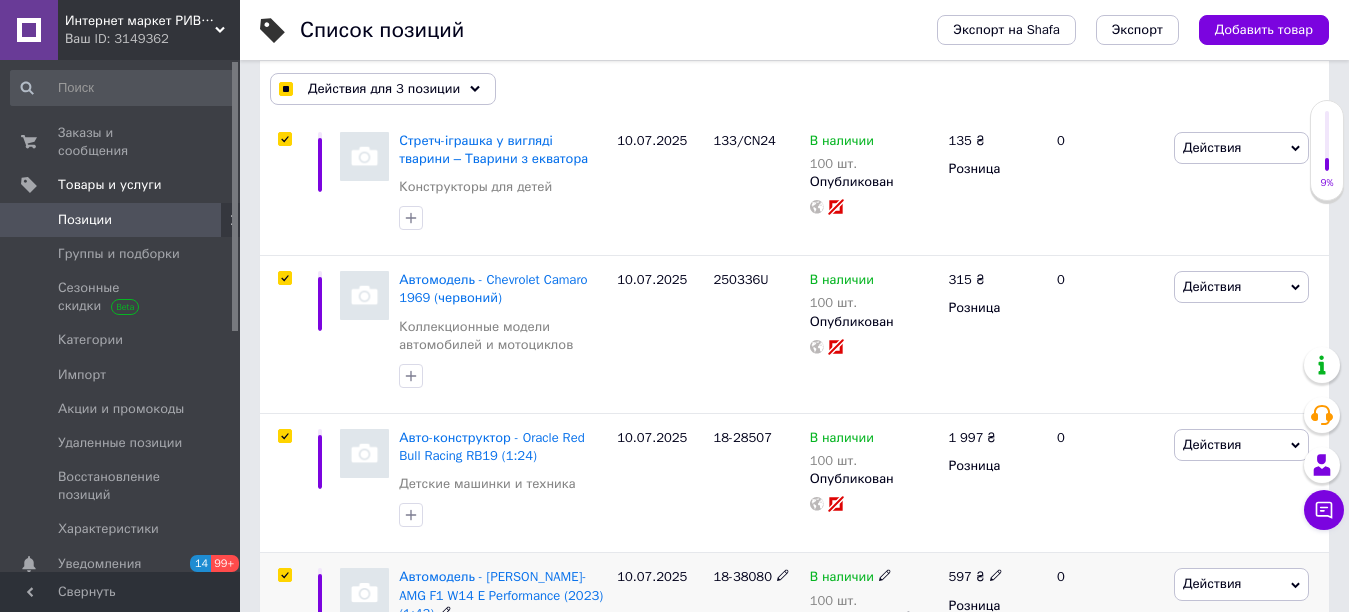 checkbox on "true" 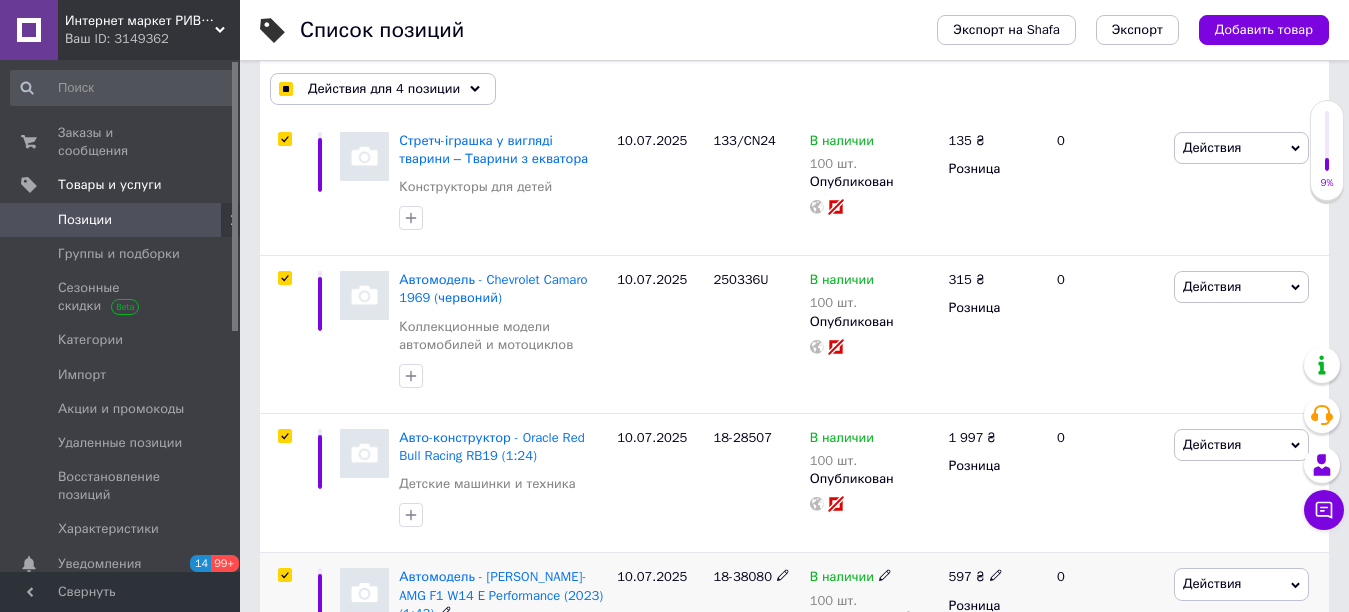 checkbox on "true" 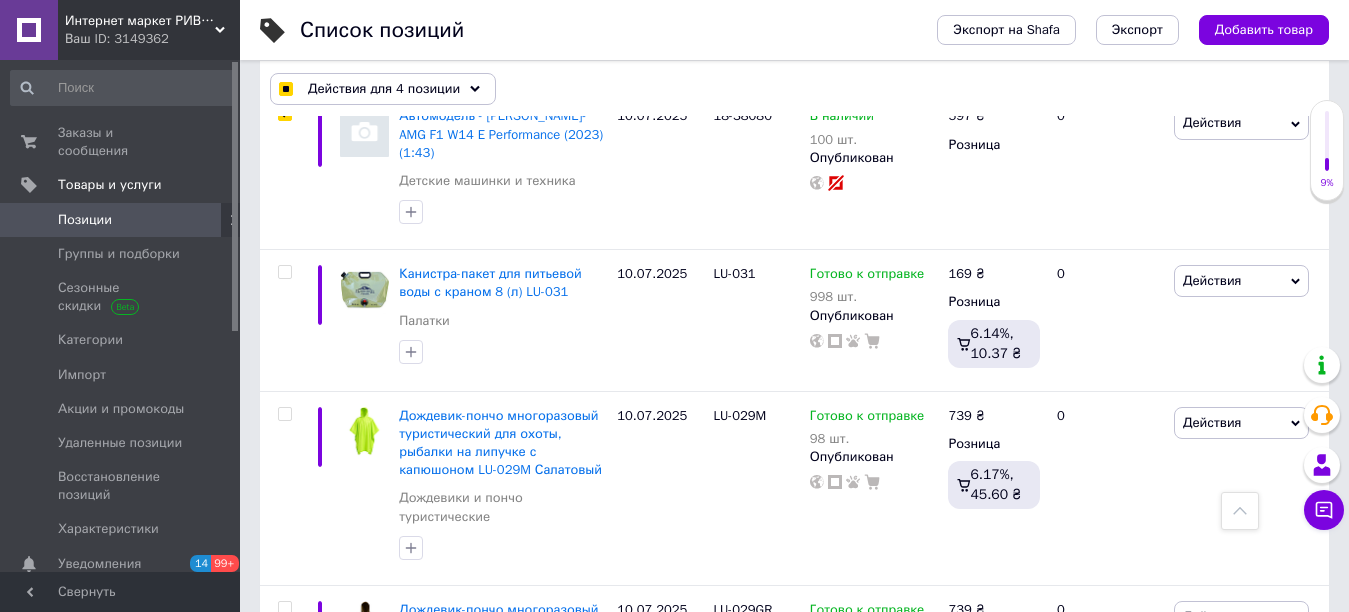 scroll, scrollTop: 776, scrollLeft: 0, axis: vertical 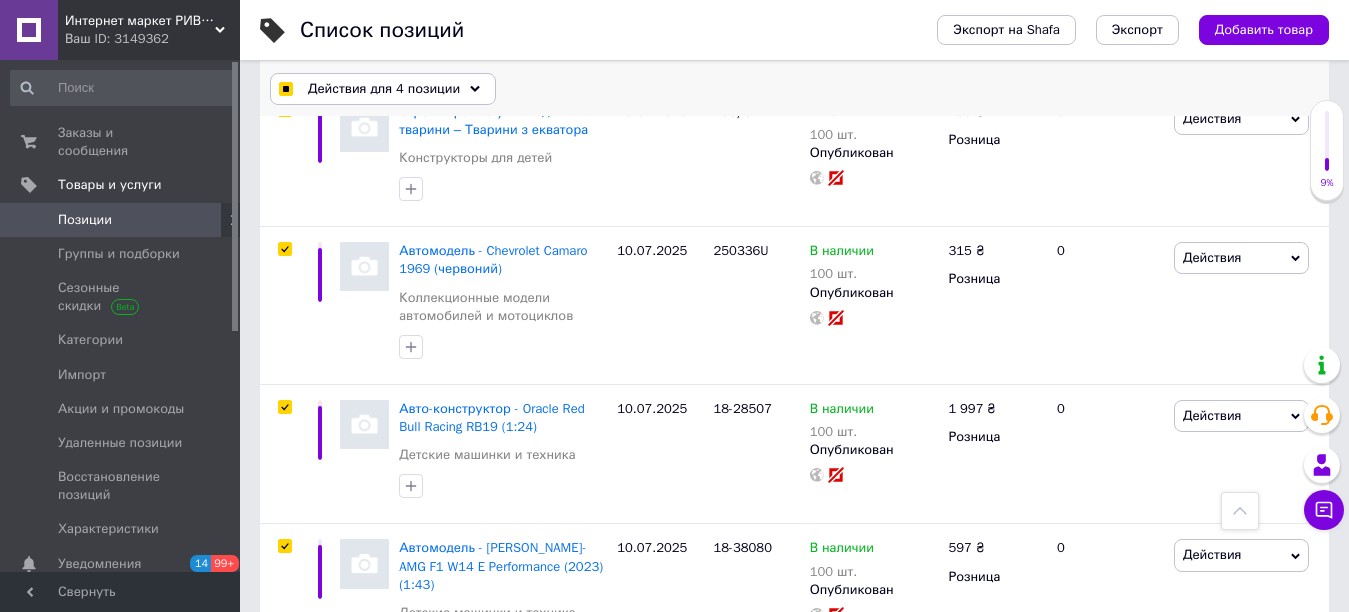 click on "Действия для 4 позиции" at bounding box center (383, 89) 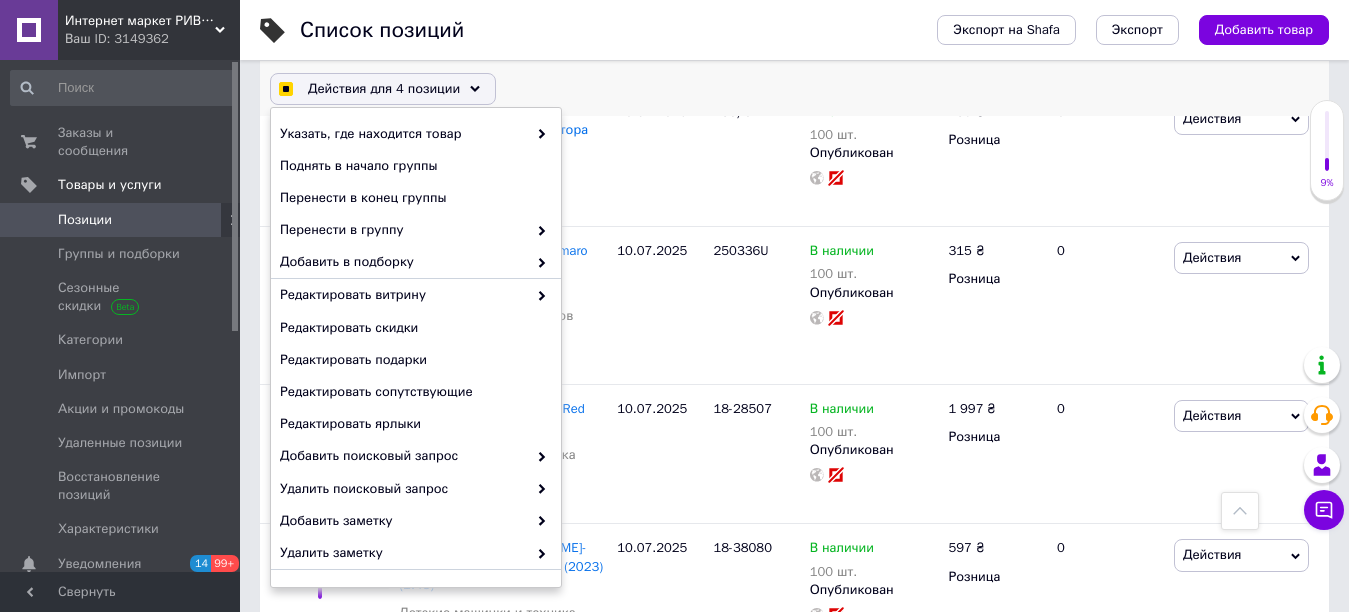scroll, scrollTop: 220, scrollLeft: 0, axis: vertical 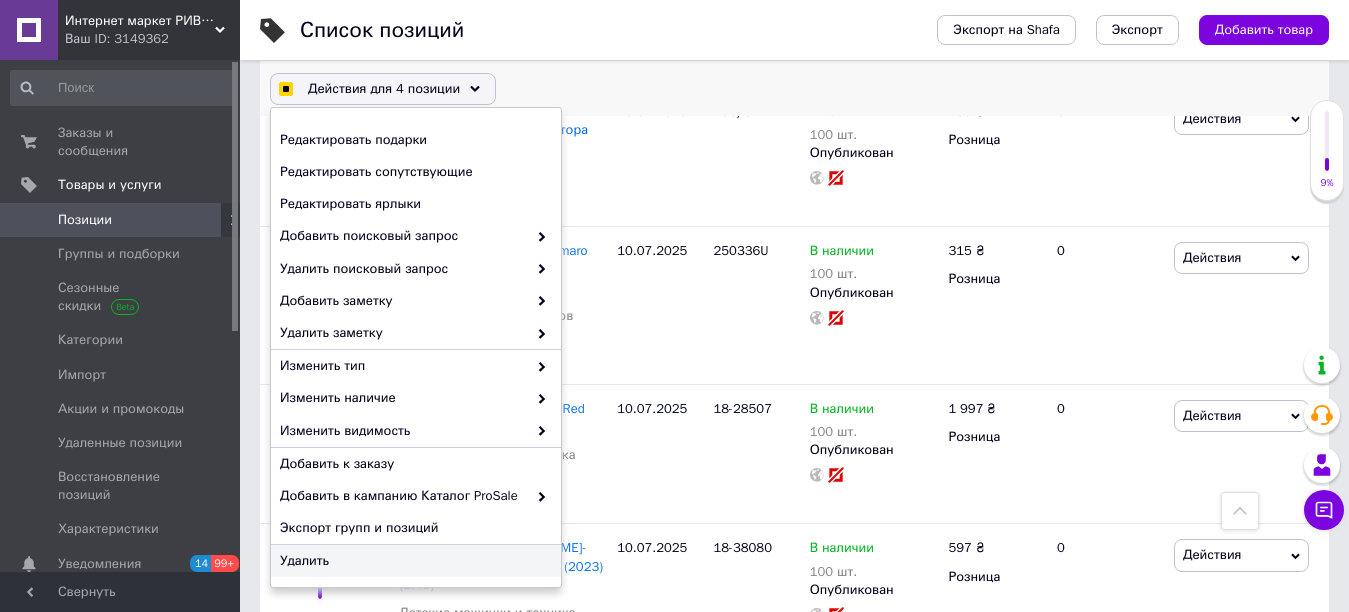 checkbox on "true" 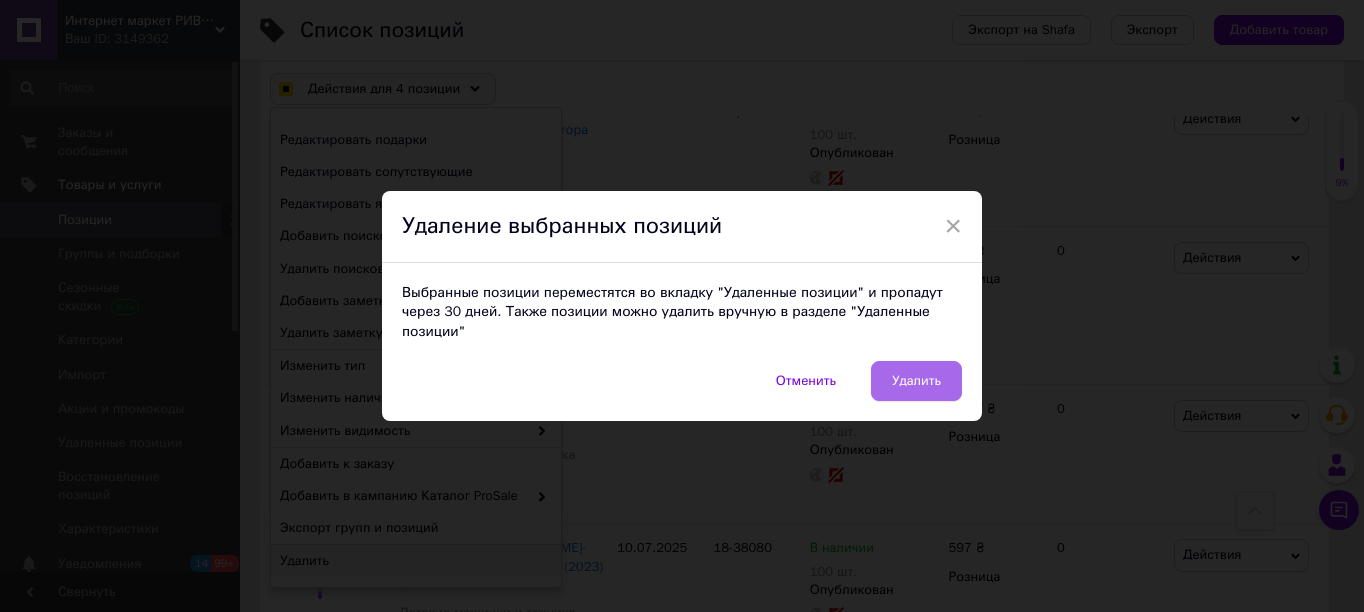 click on "Удалить" at bounding box center [916, 381] 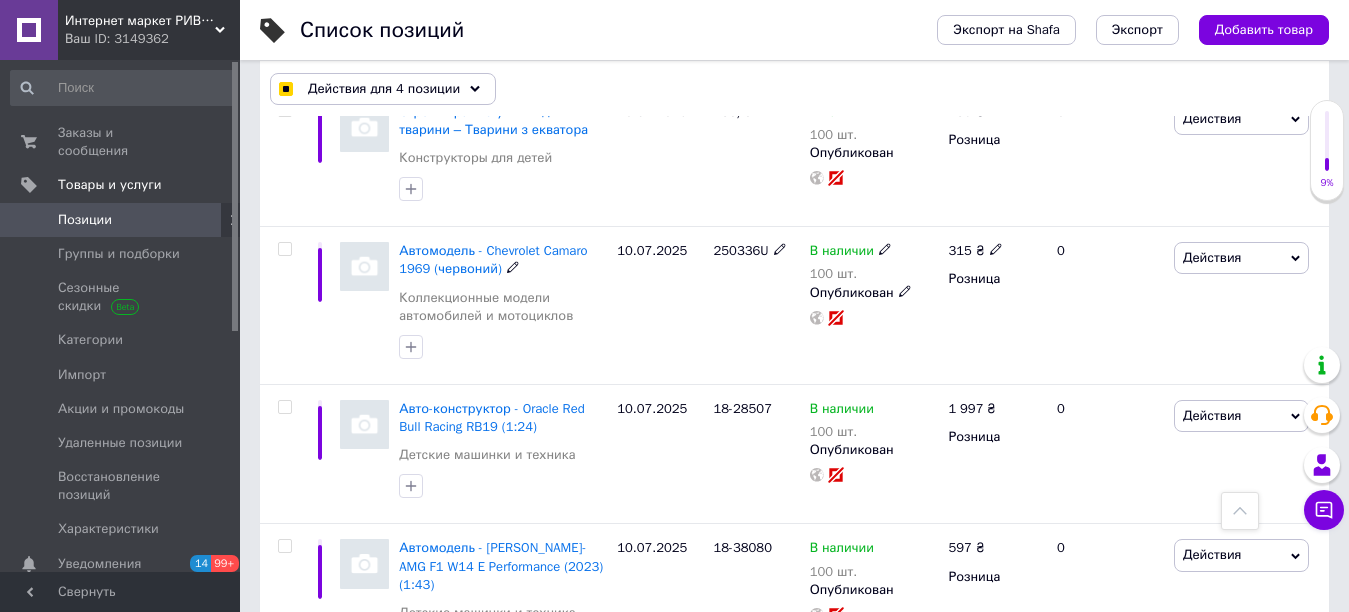 checkbox on "false" 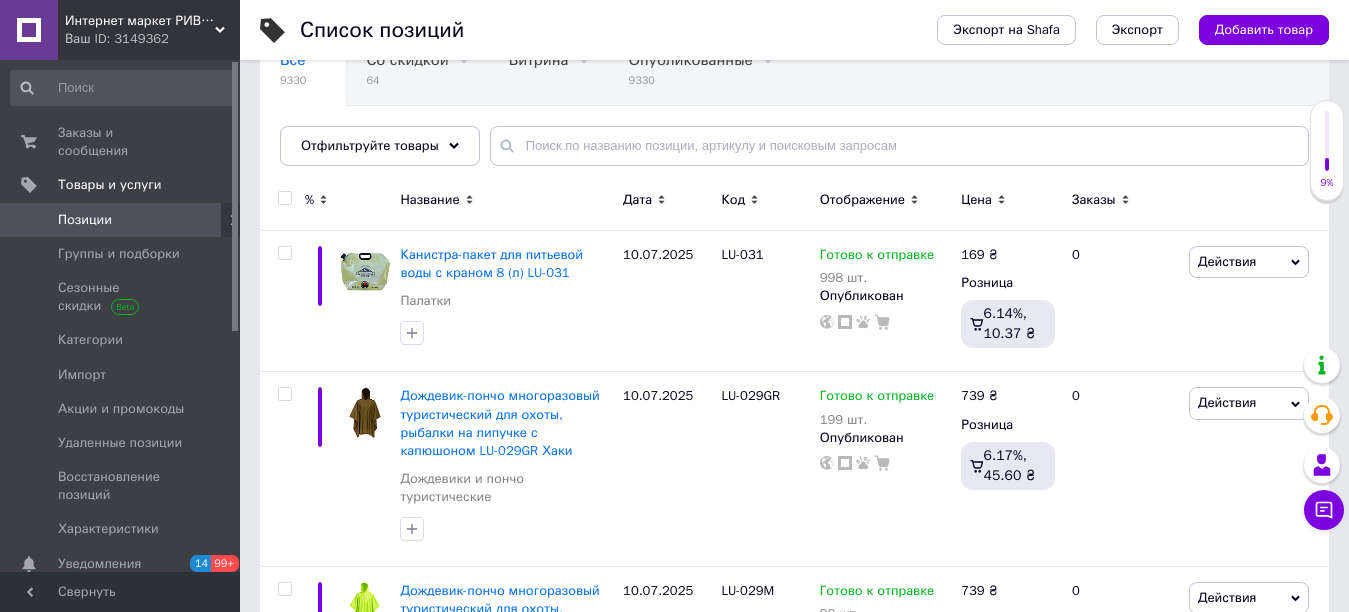 scroll, scrollTop: 201, scrollLeft: 0, axis: vertical 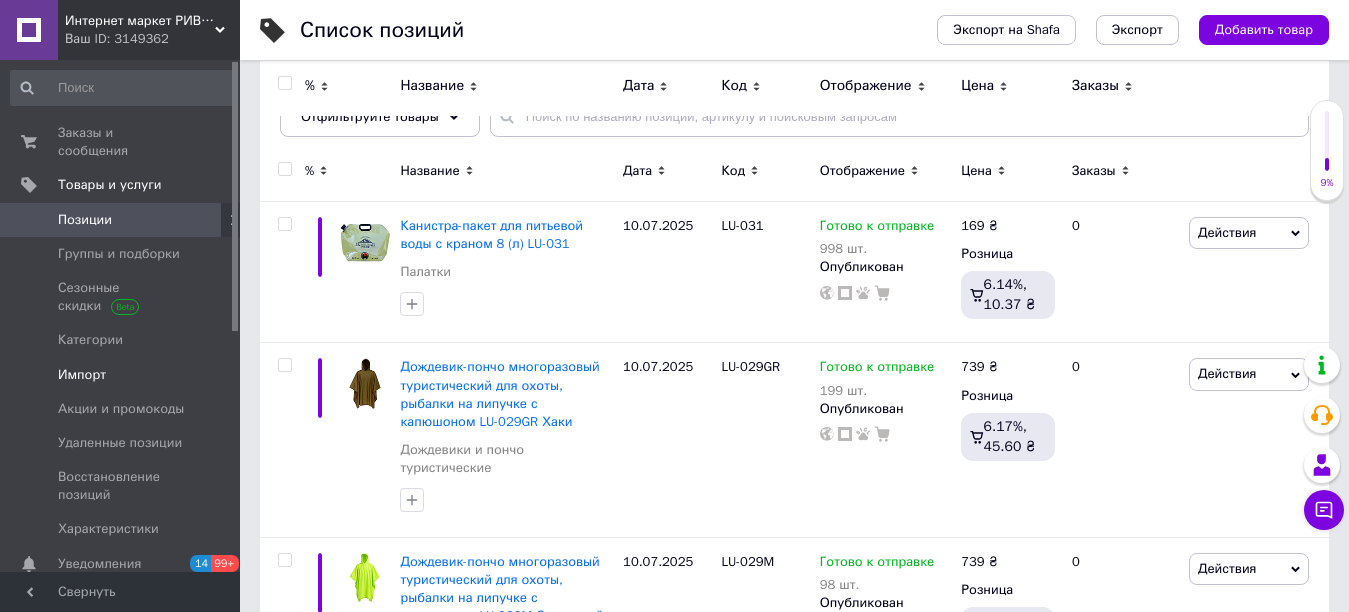 click on "Импорт" at bounding box center (82, 375) 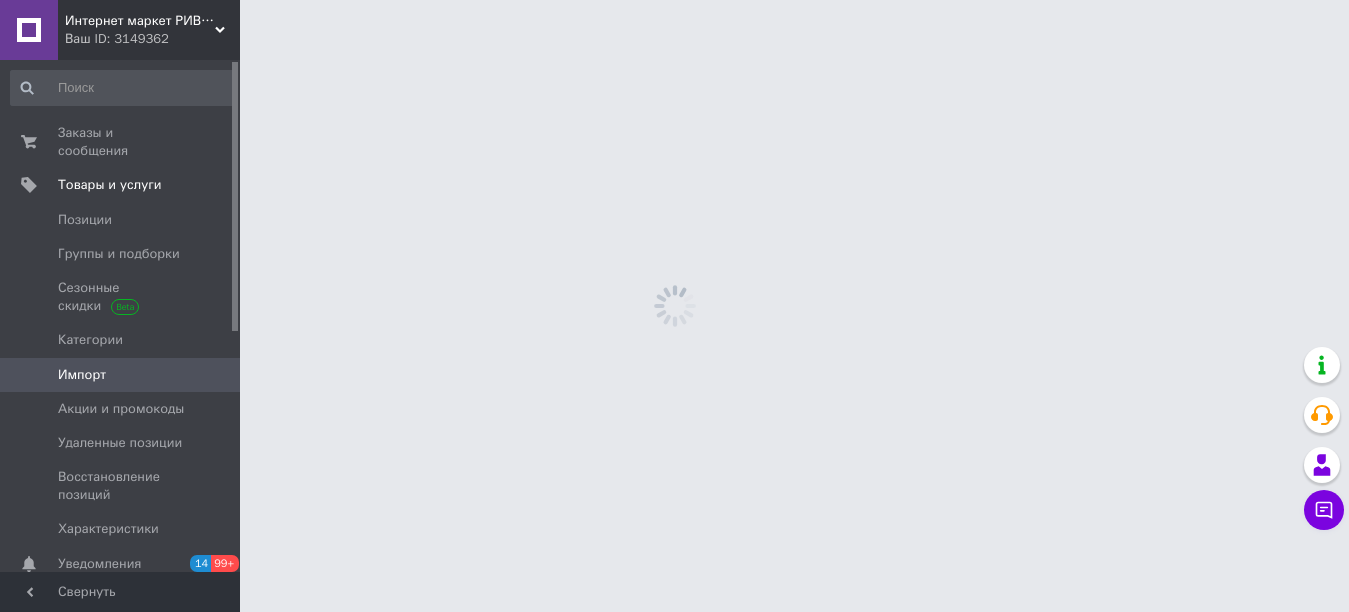 scroll, scrollTop: 0, scrollLeft: 0, axis: both 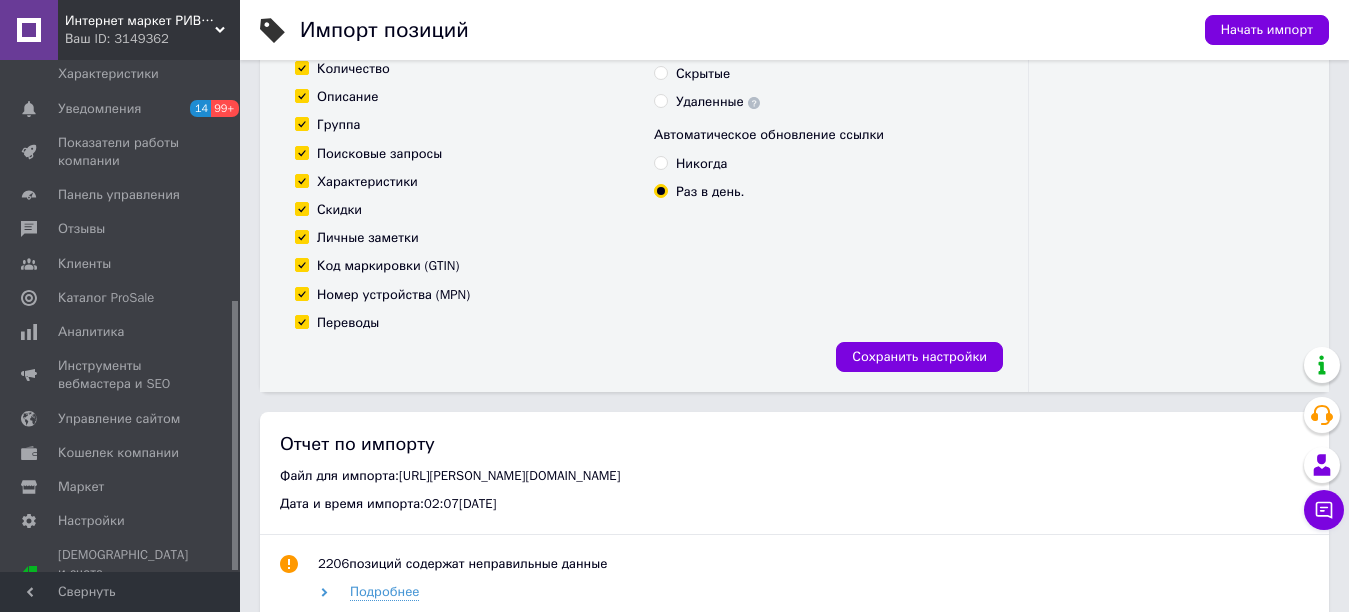 drag, startPoint x: 234, startPoint y: 277, endPoint x: 232, endPoint y: 586, distance: 309.00647 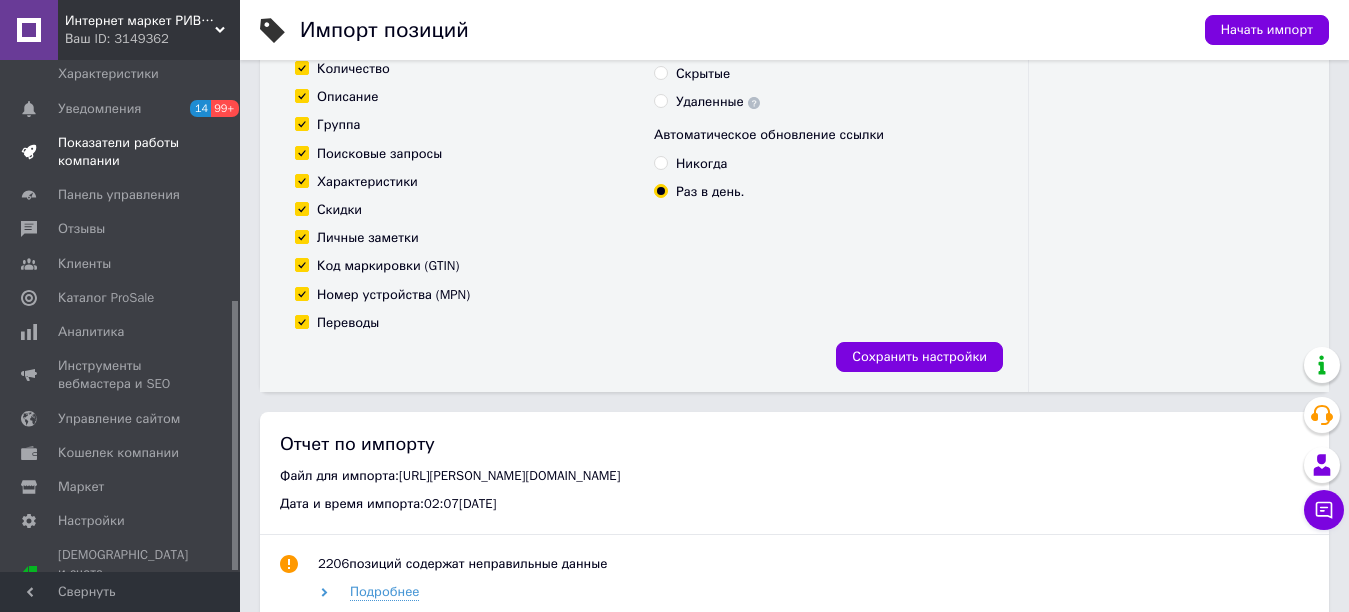 click on "Показатели работы компании" at bounding box center (121, 152) 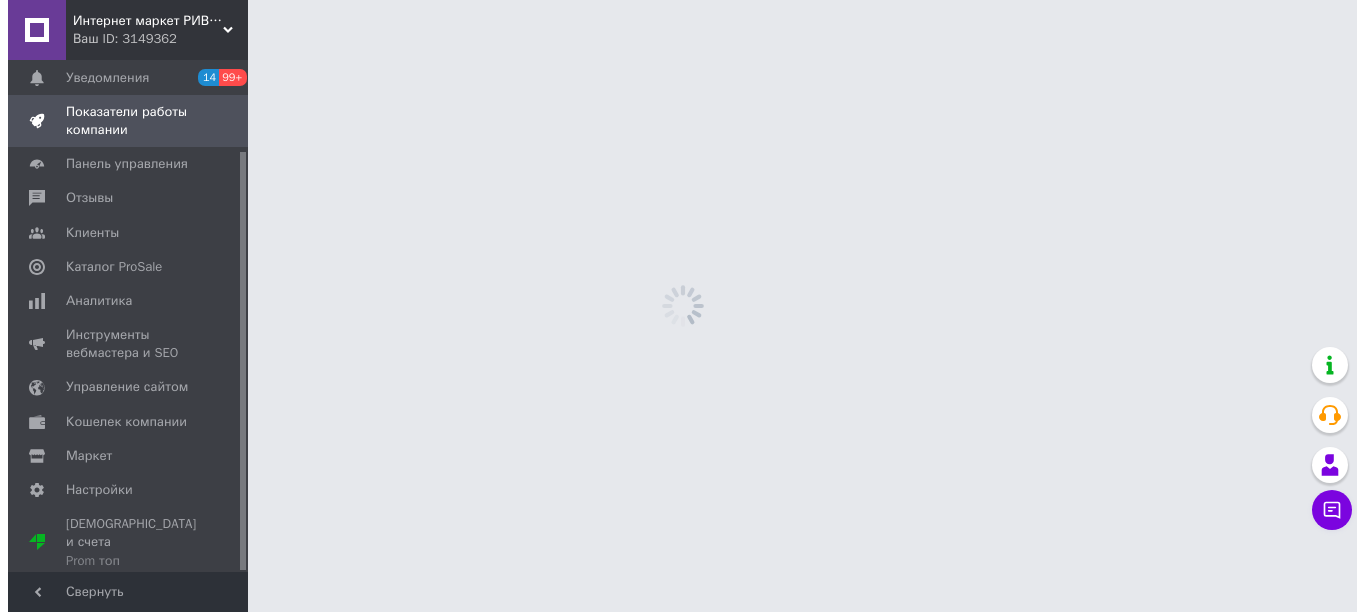 scroll, scrollTop: 0, scrollLeft: 0, axis: both 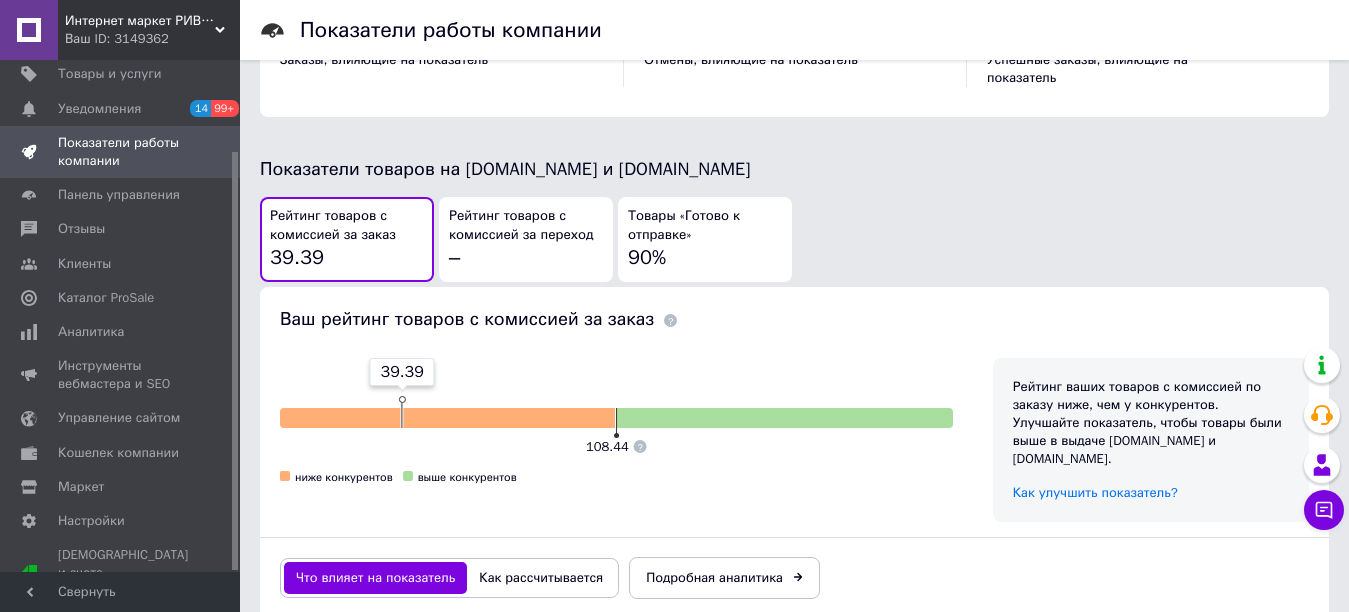 click on "Товары «Готово к отправке»" at bounding box center (705, 225) 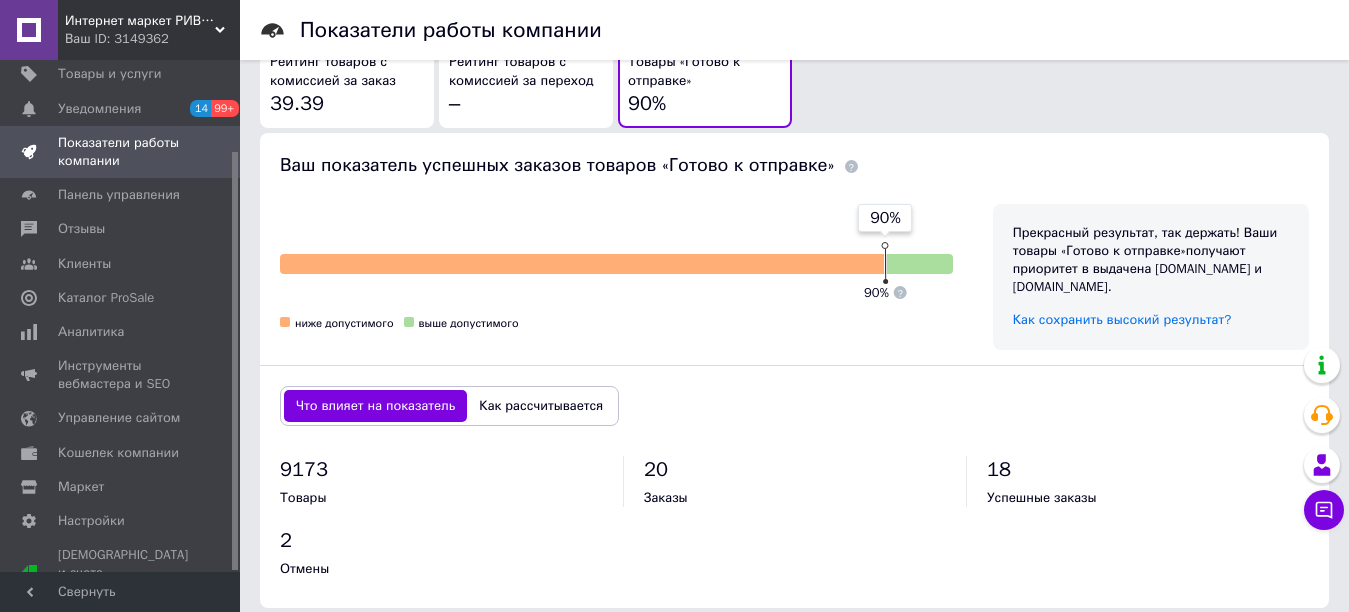 scroll, scrollTop: 0, scrollLeft: 0, axis: both 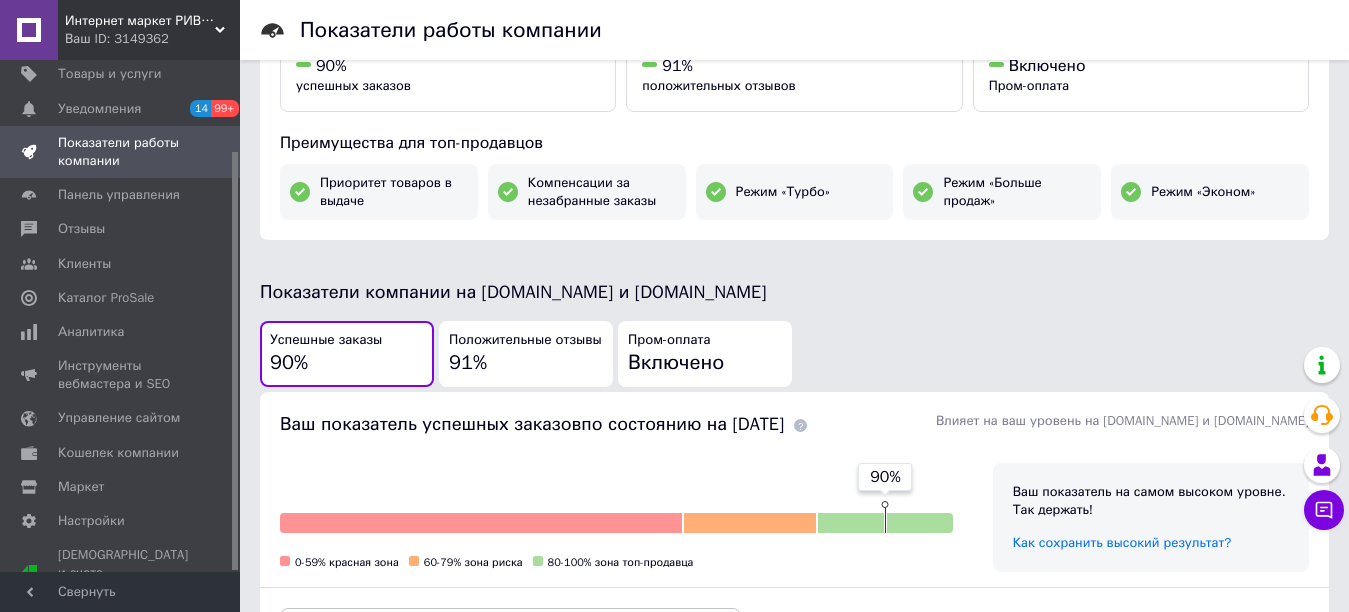 click 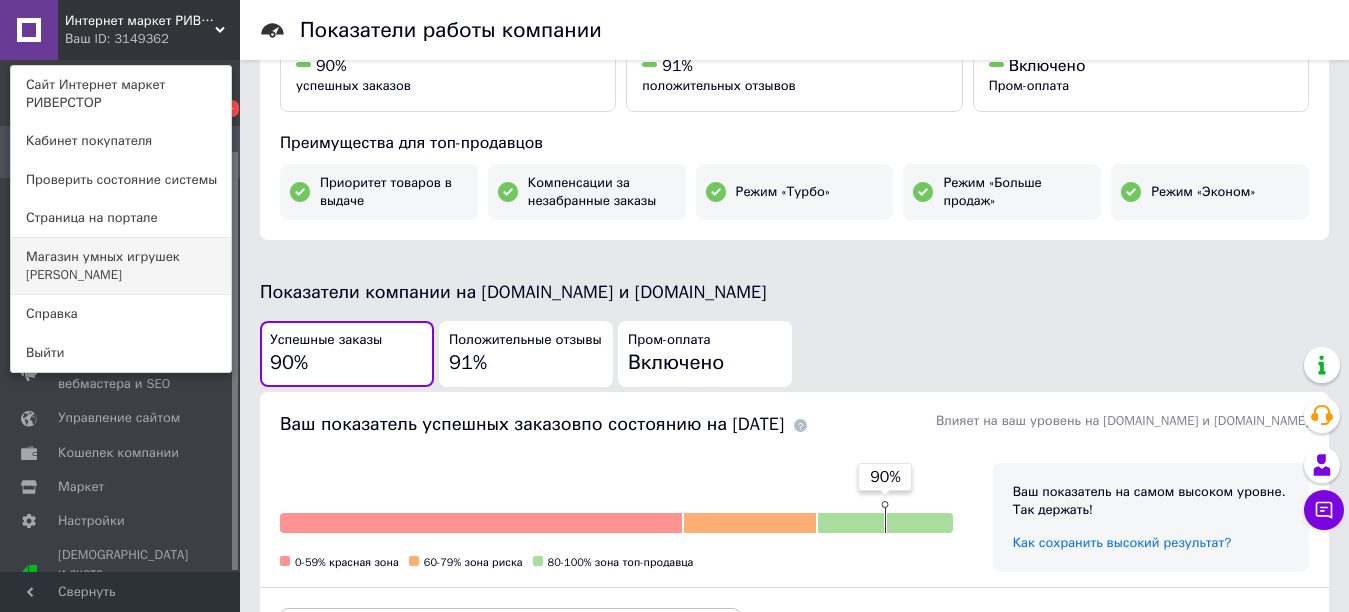 click on "Магазин умных игрушек [PERSON_NAME]" at bounding box center (121, 266) 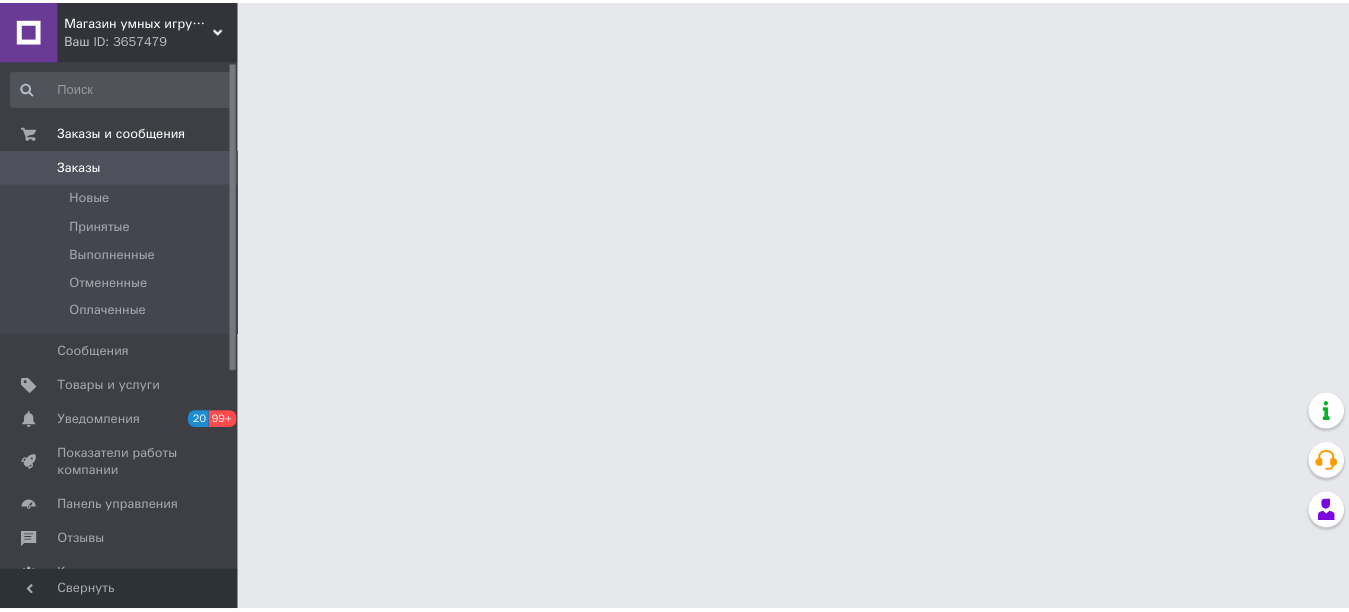 scroll, scrollTop: 0, scrollLeft: 0, axis: both 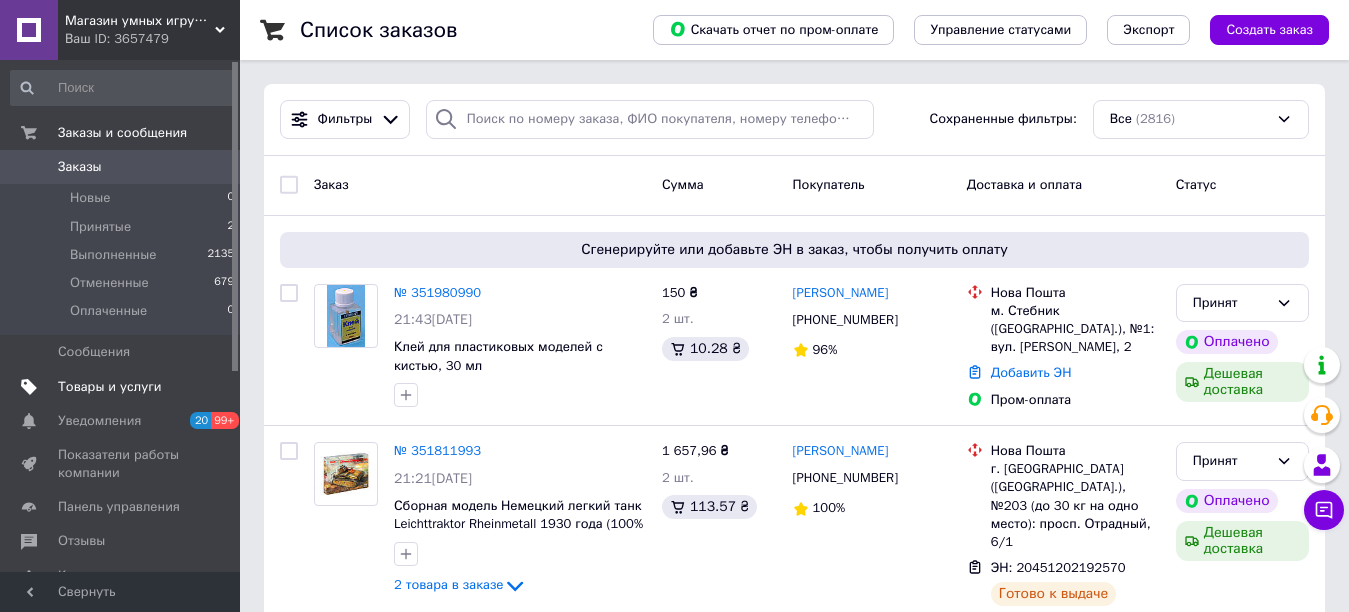 click on "Товары и услуги" at bounding box center [110, 387] 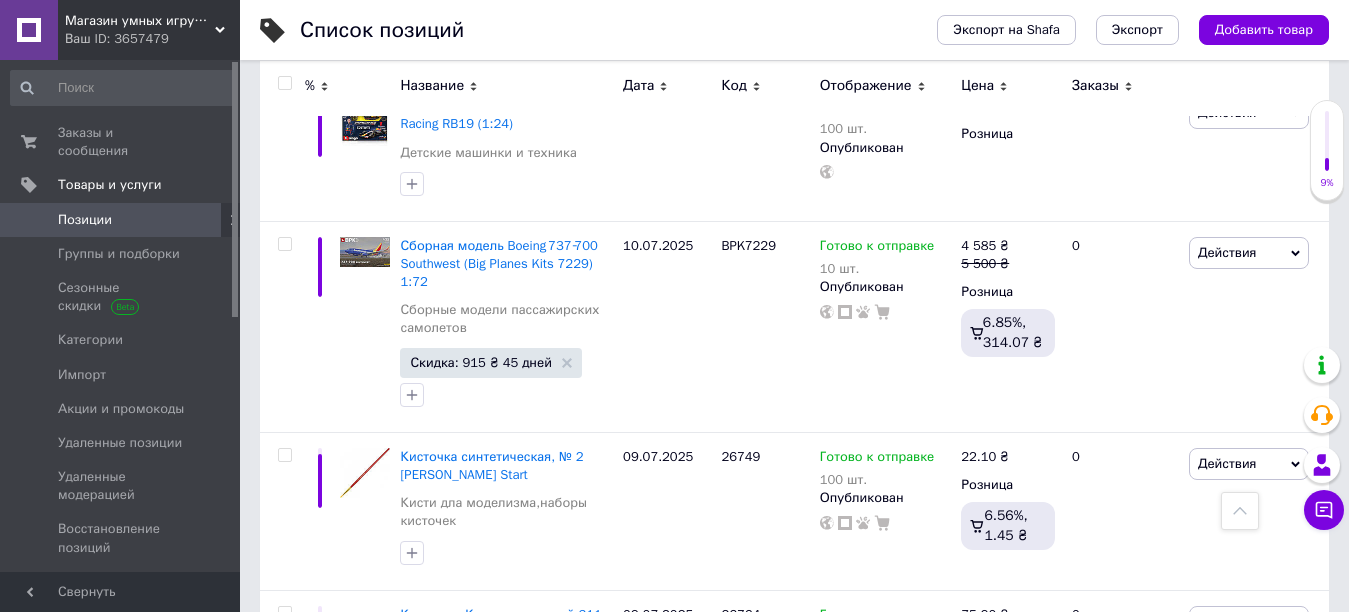 scroll, scrollTop: 582, scrollLeft: 0, axis: vertical 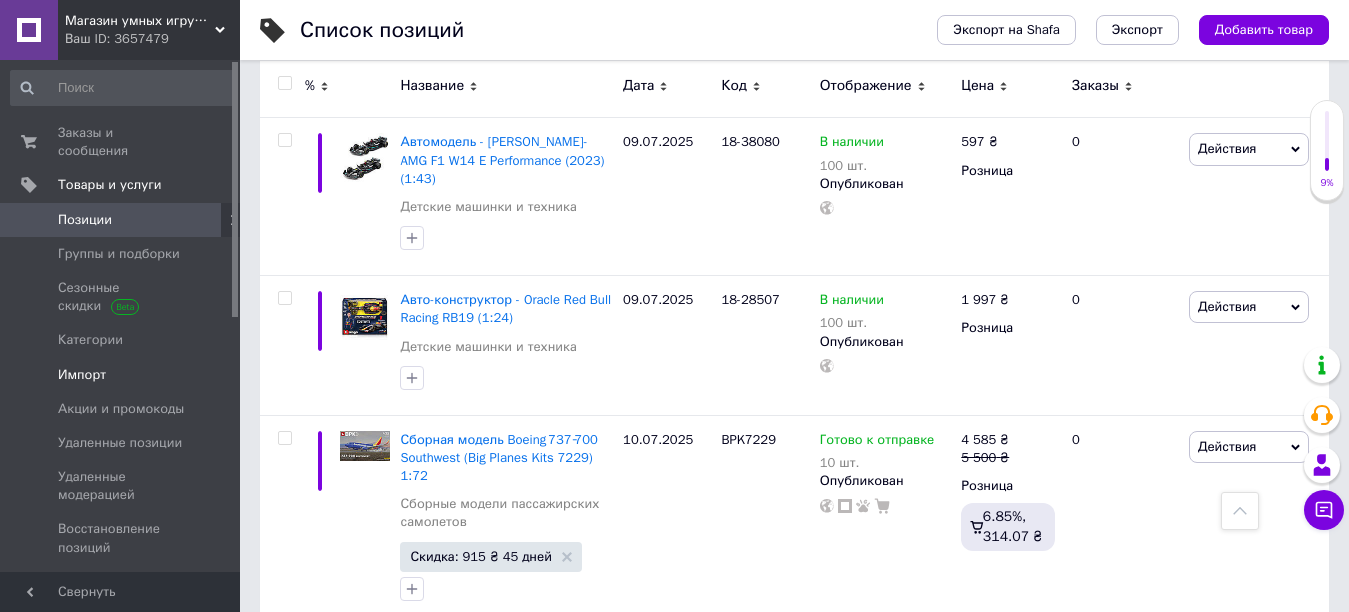 click on "Импорт" at bounding box center (82, 375) 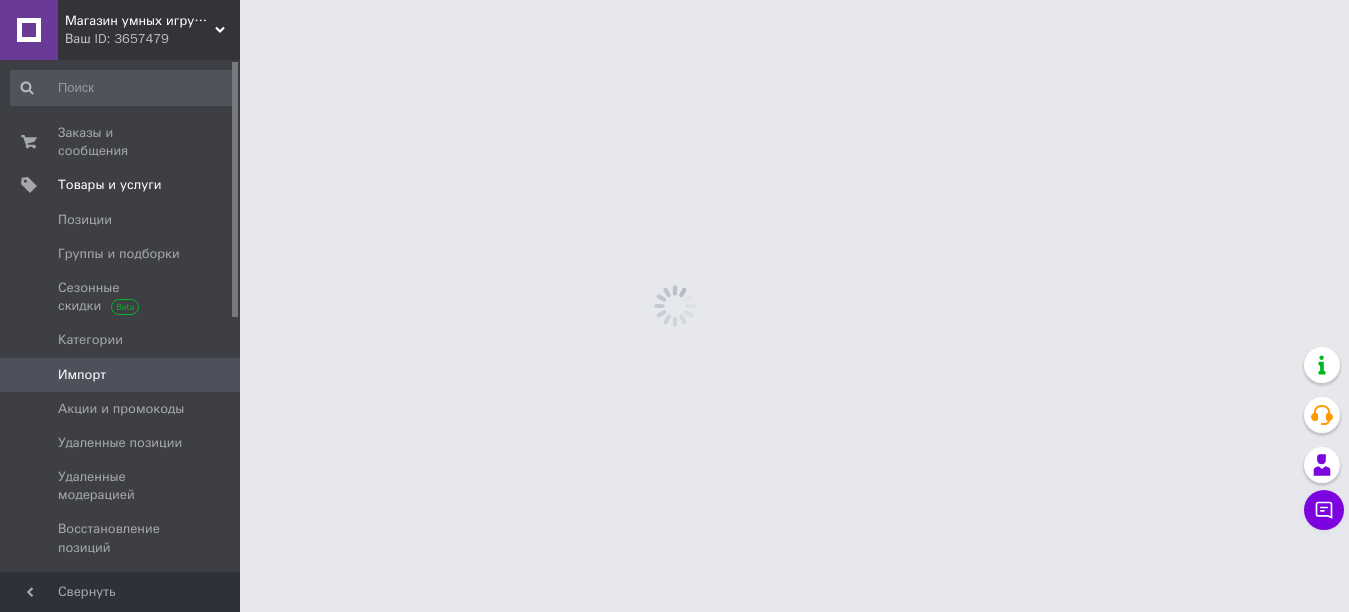 scroll, scrollTop: 0, scrollLeft: 0, axis: both 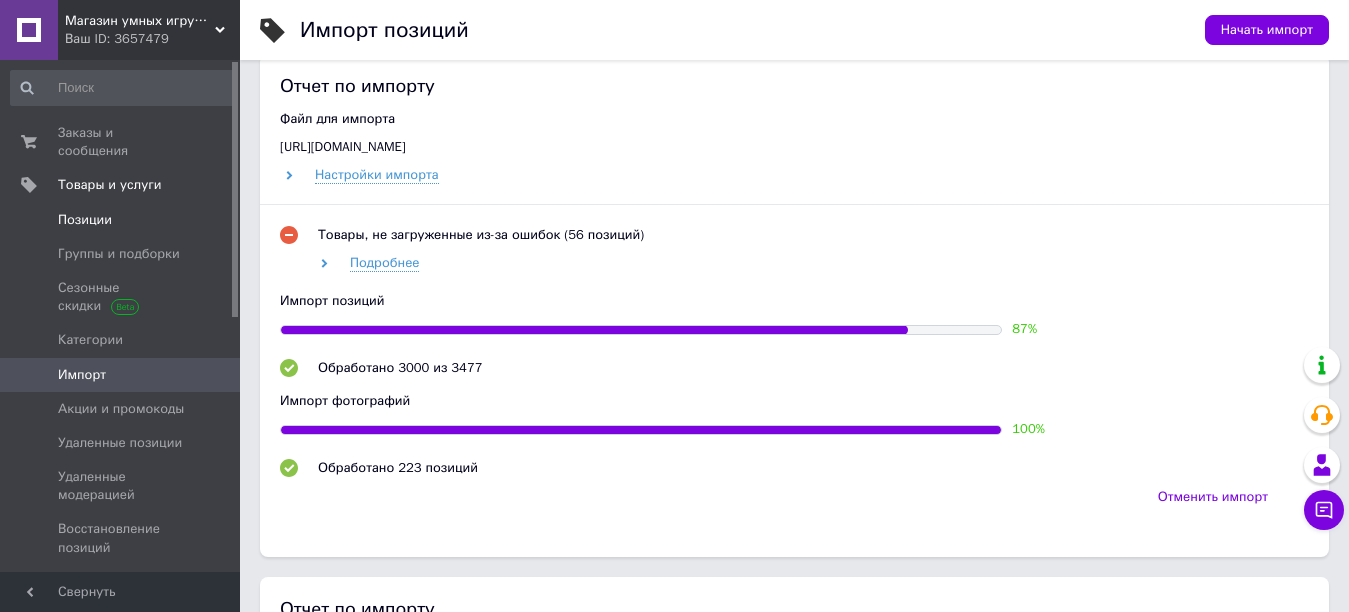 click on "Позиции" at bounding box center (85, 220) 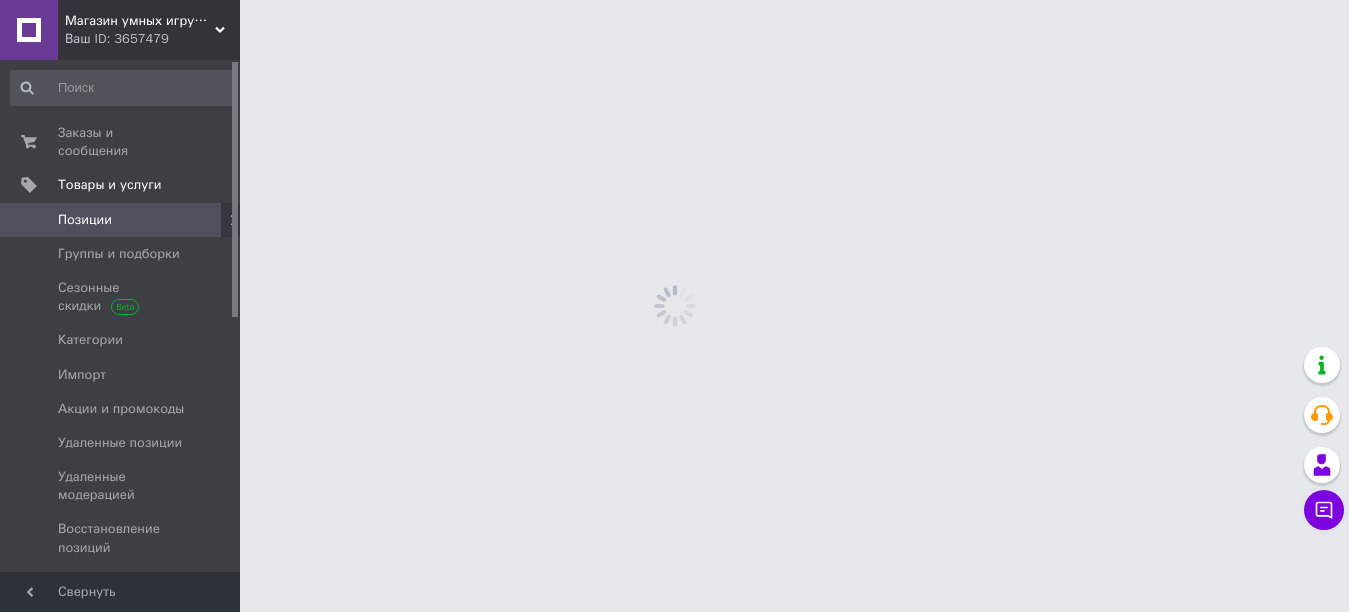 scroll, scrollTop: 0, scrollLeft: 0, axis: both 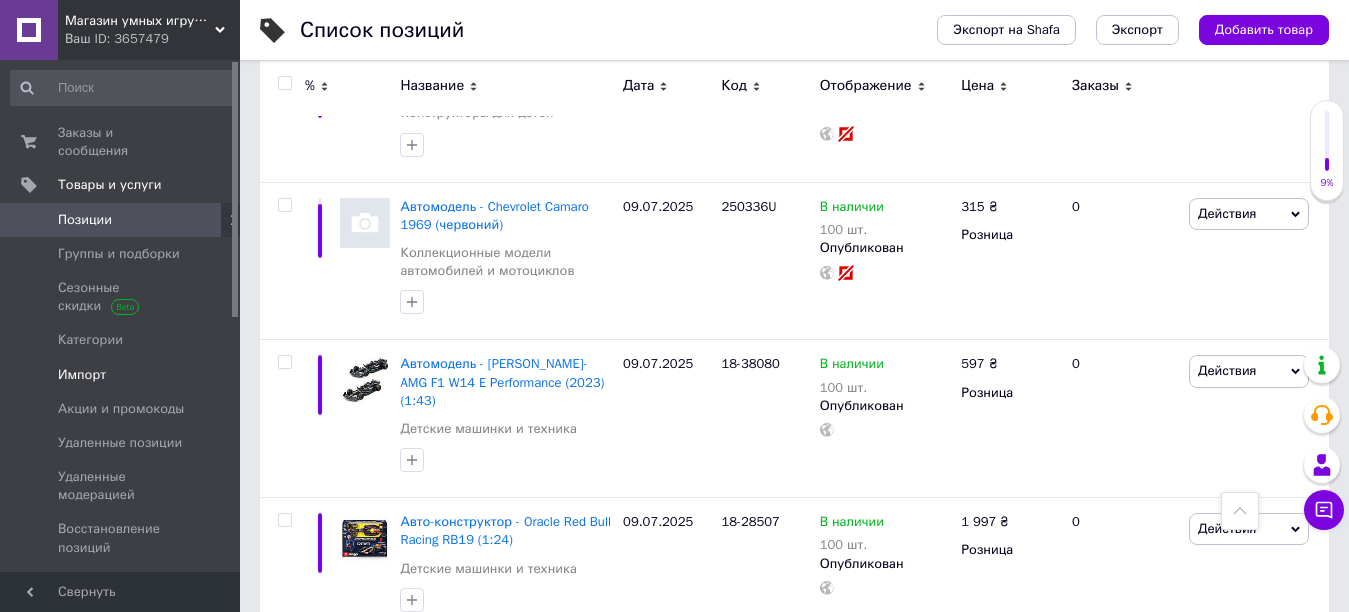 click on "Импорт" at bounding box center (82, 375) 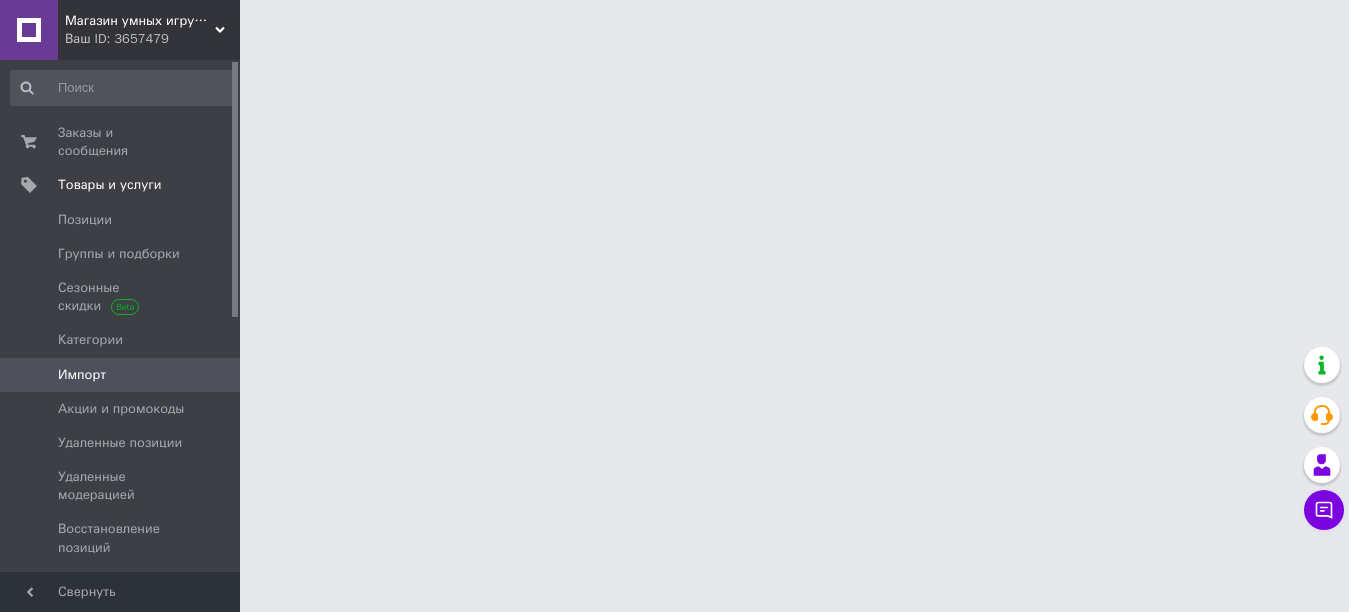 scroll, scrollTop: 0, scrollLeft: 0, axis: both 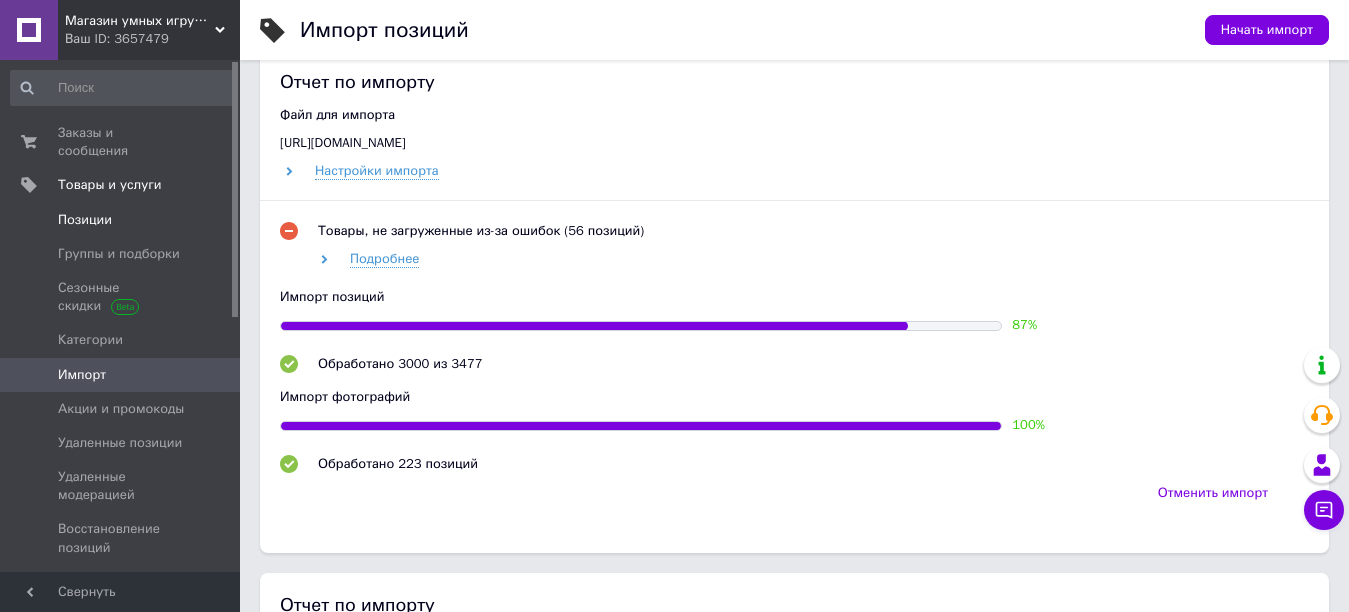 click on "Позиции" at bounding box center (85, 220) 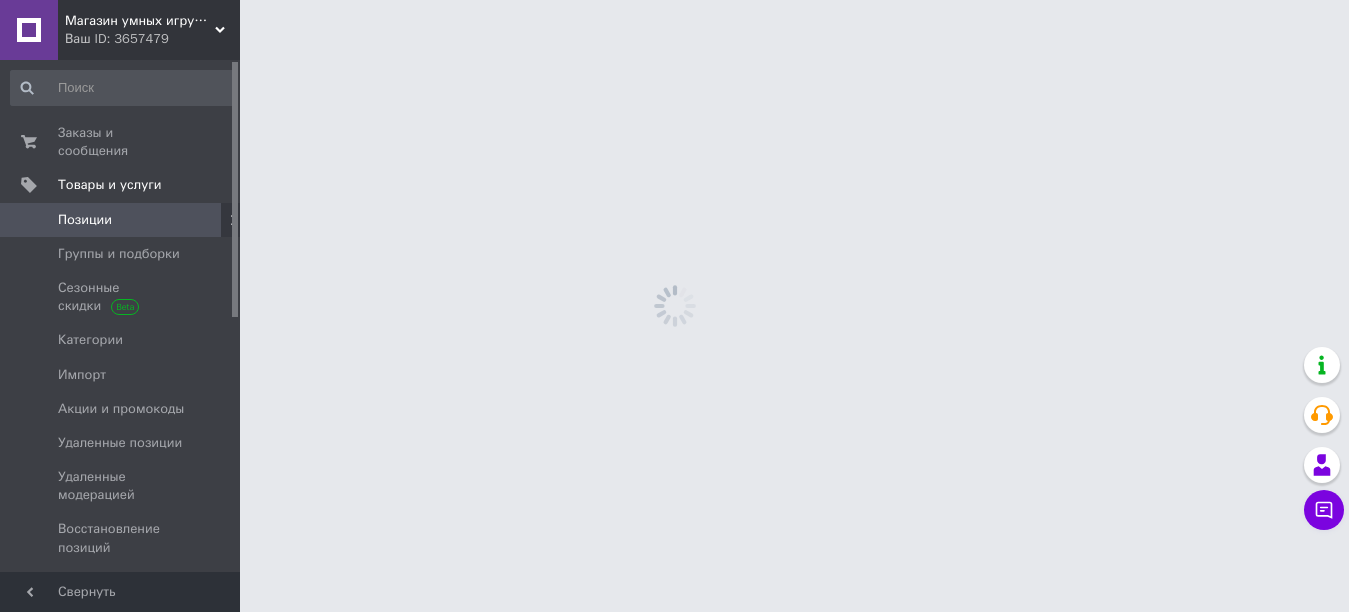 scroll, scrollTop: 0, scrollLeft: 0, axis: both 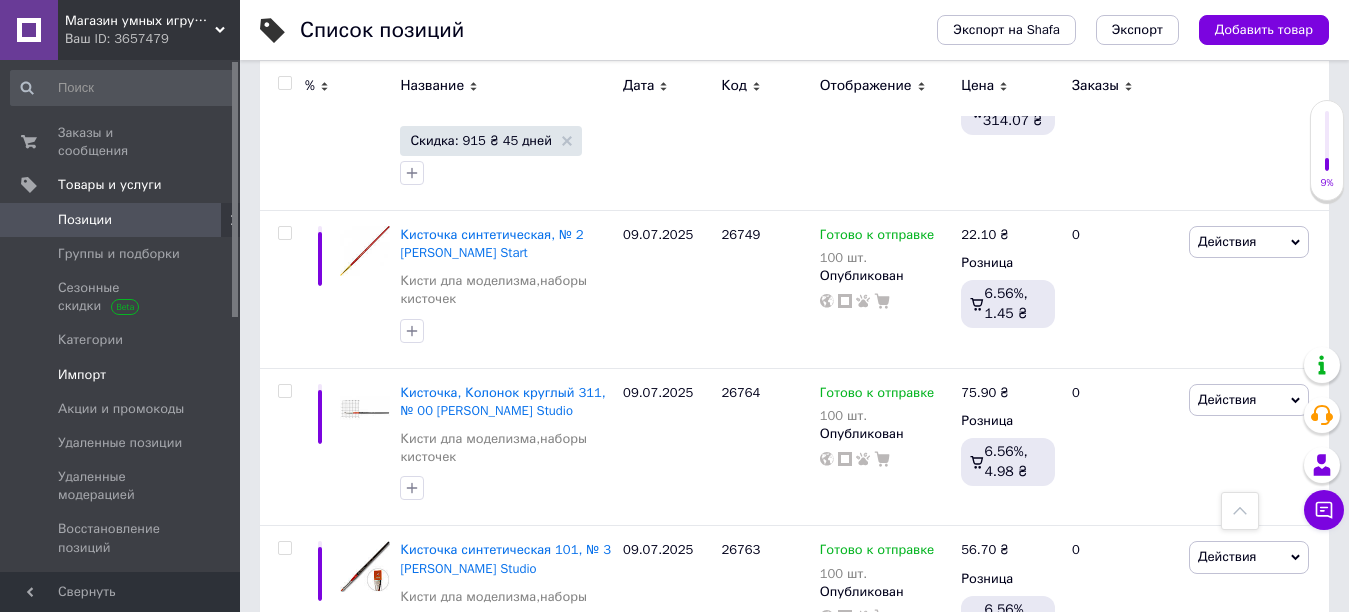 click on "Импорт" at bounding box center (82, 375) 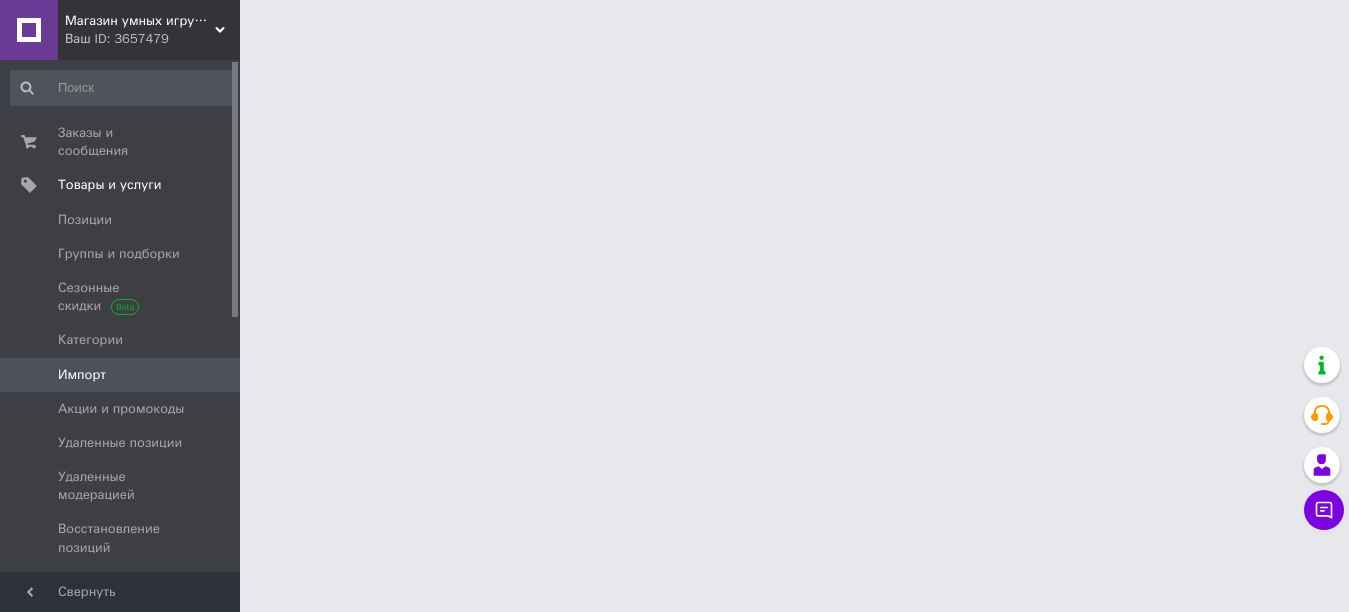 scroll, scrollTop: 0, scrollLeft: 0, axis: both 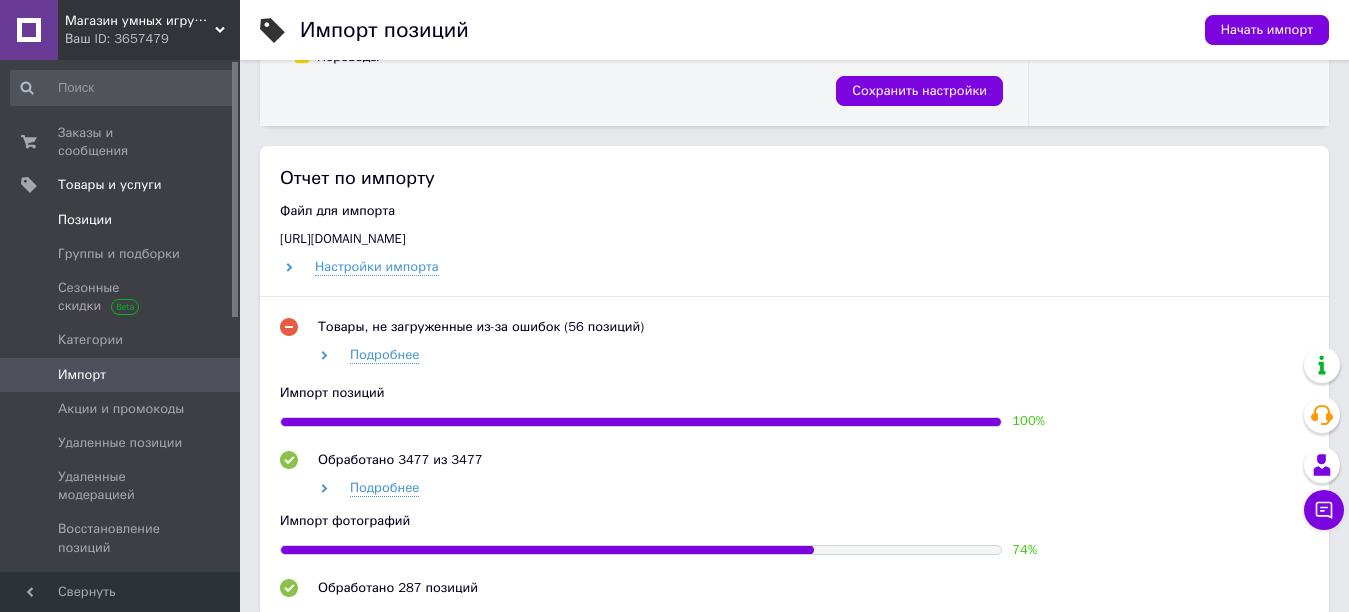 click on "Позиции" at bounding box center [85, 220] 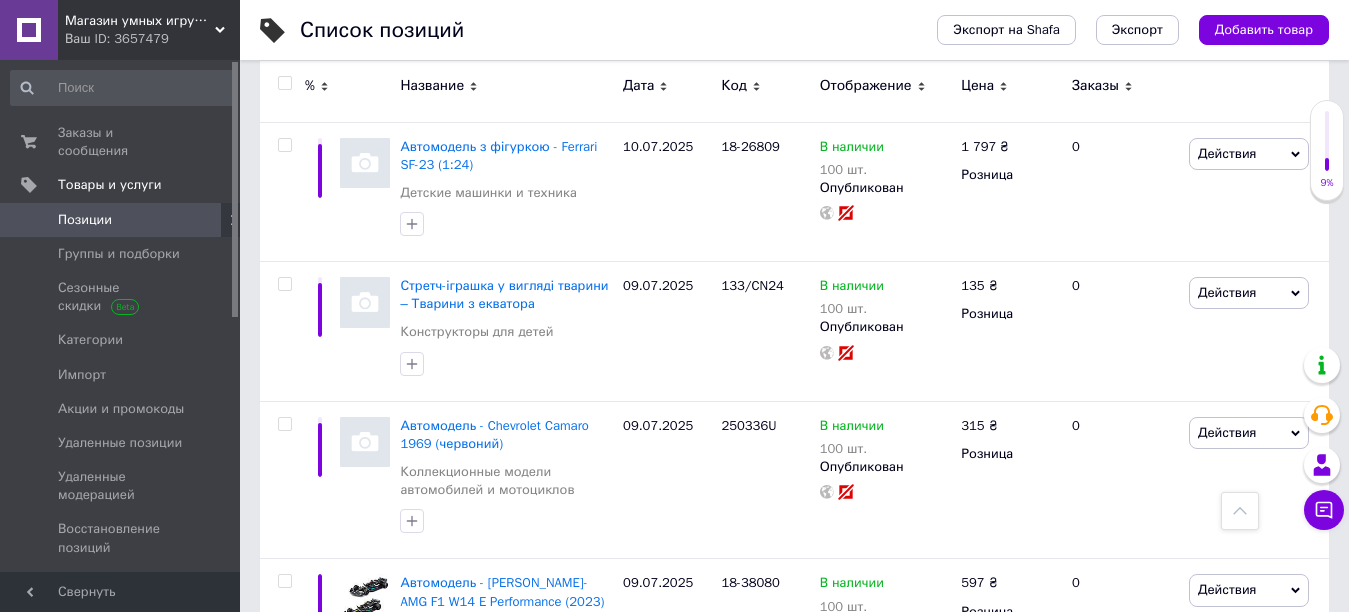 scroll, scrollTop: 884, scrollLeft: 0, axis: vertical 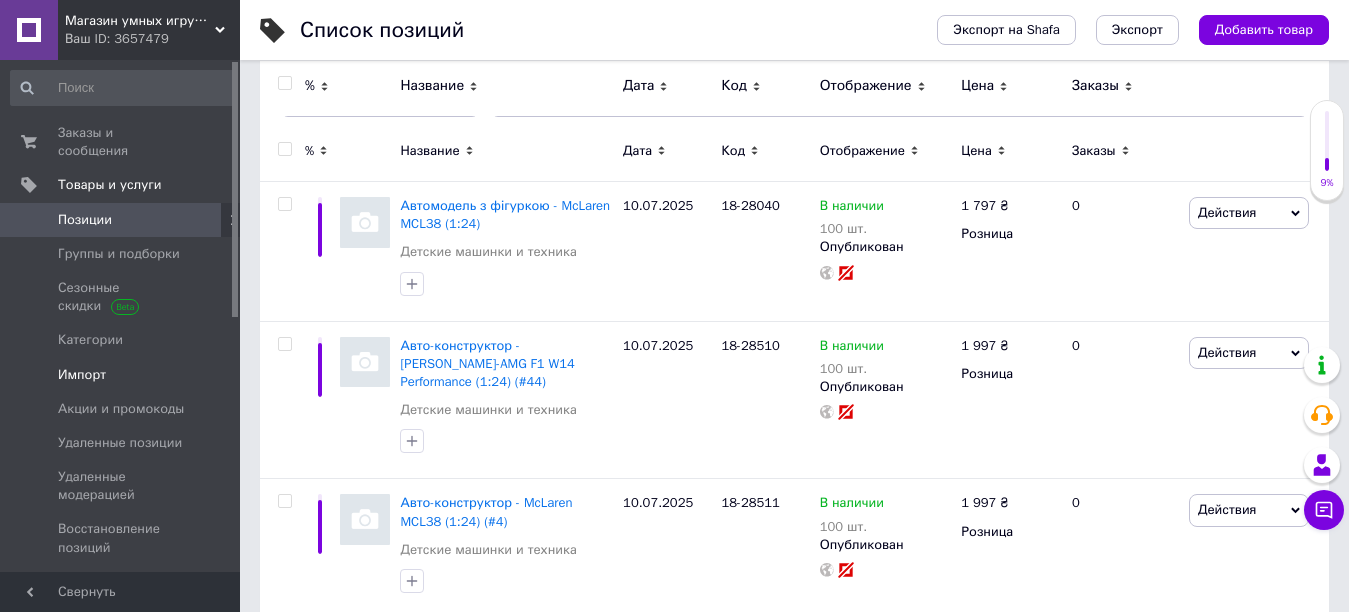 click on "Импорт" at bounding box center (82, 375) 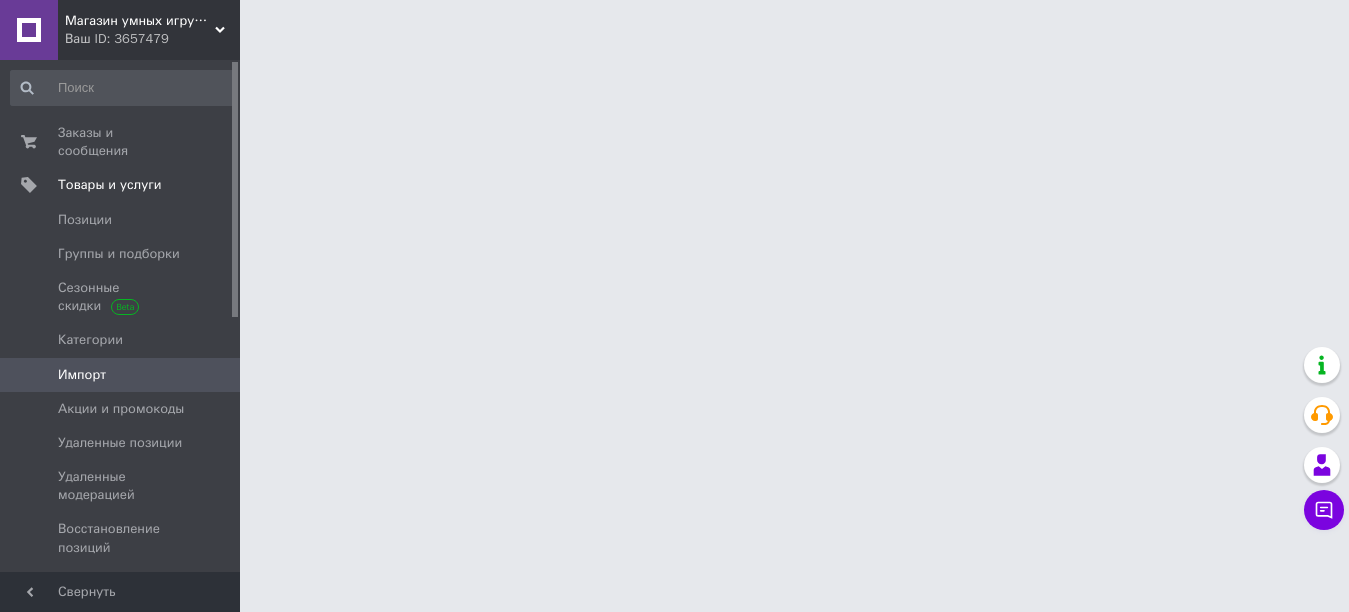 scroll, scrollTop: 0, scrollLeft: 0, axis: both 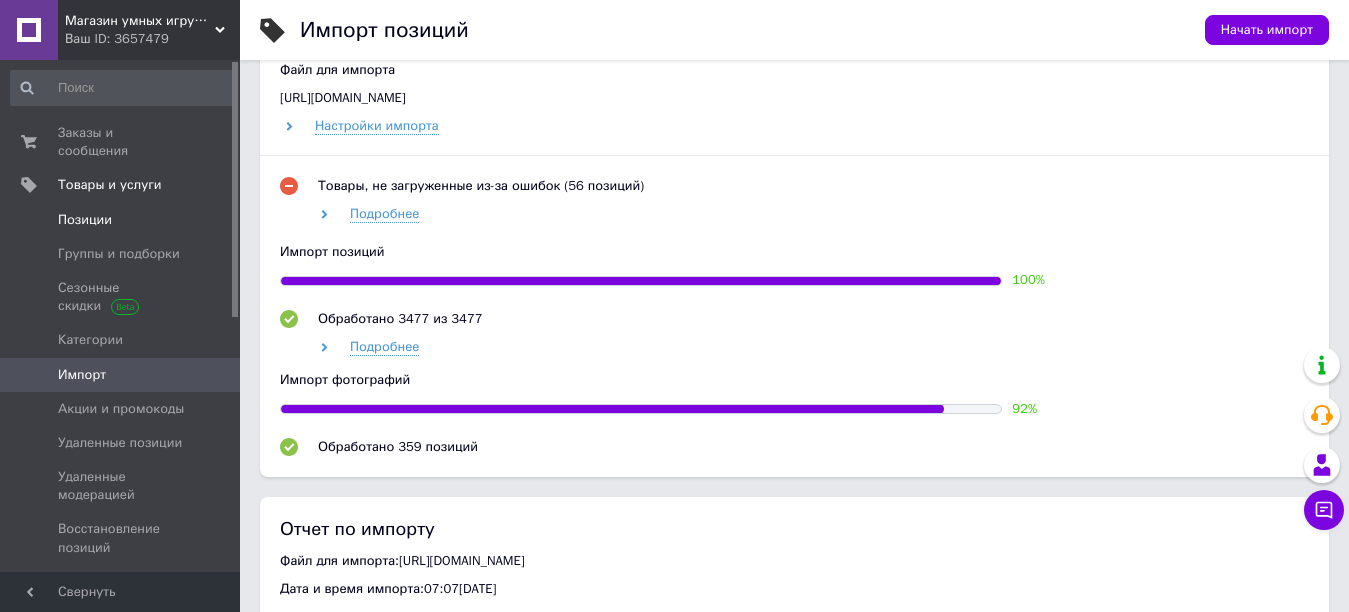 click on "Позиции" at bounding box center [85, 220] 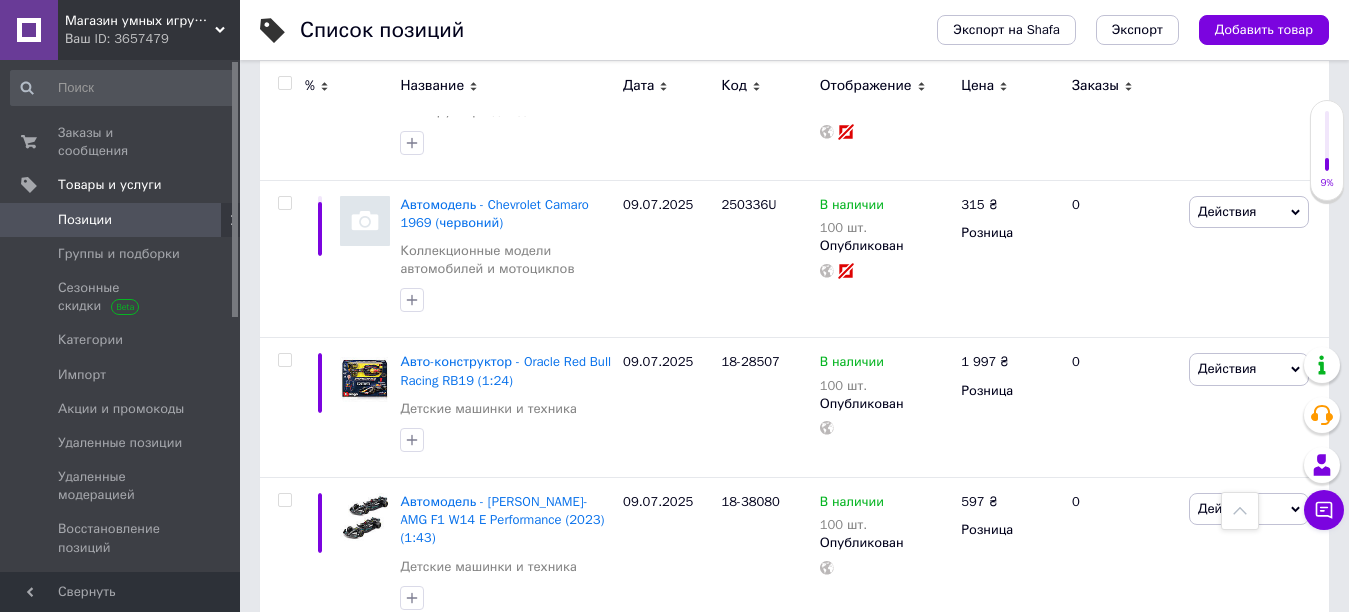 scroll, scrollTop: 829, scrollLeft: 0, axis: vertical 